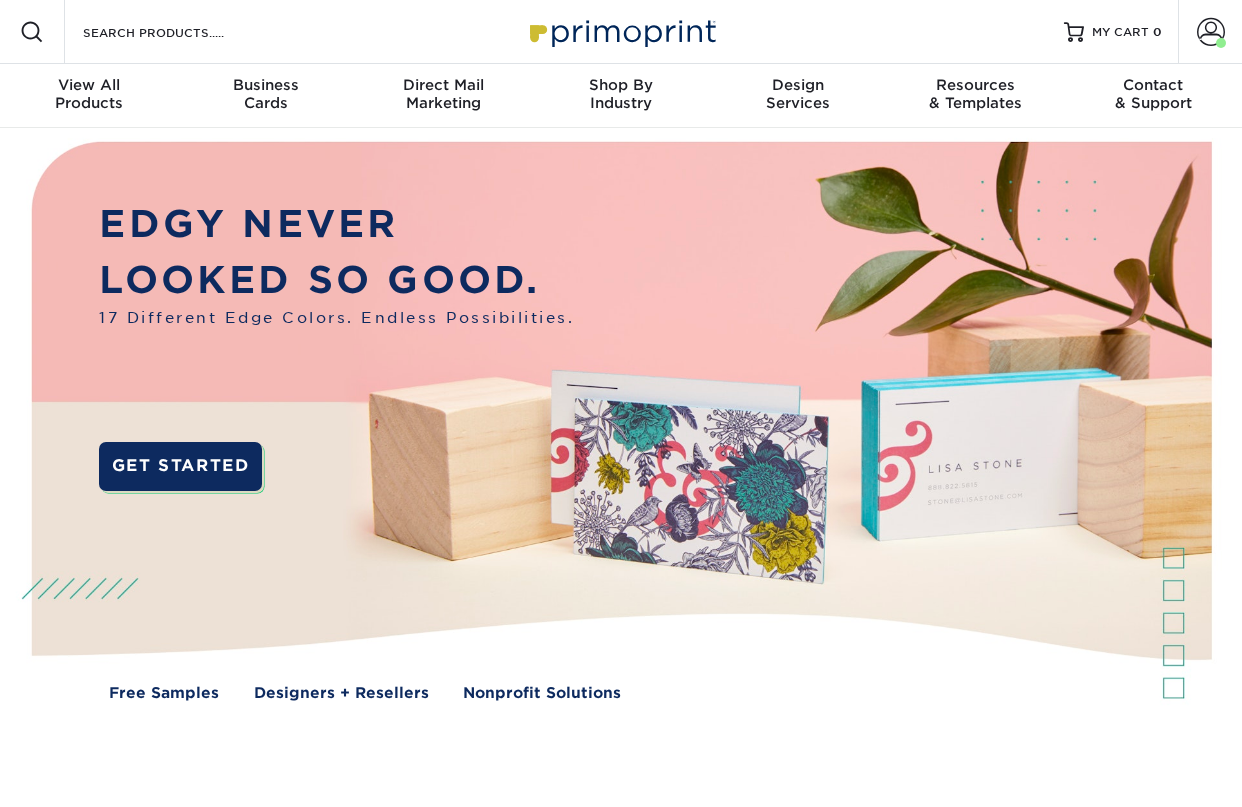 scroll, scrollTop: 0, scrollLeft: 0, axis: both 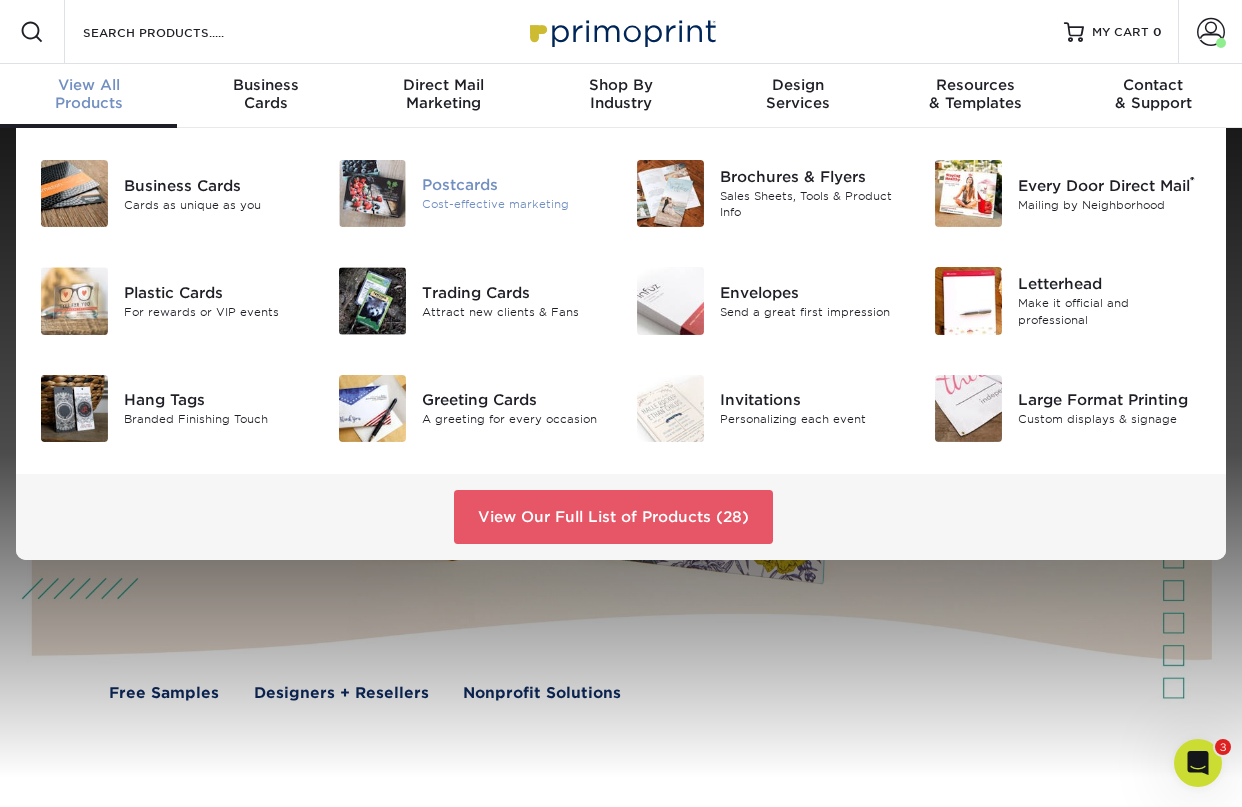 click on "Cost-effective marketing" at bounding box center [514, 204] 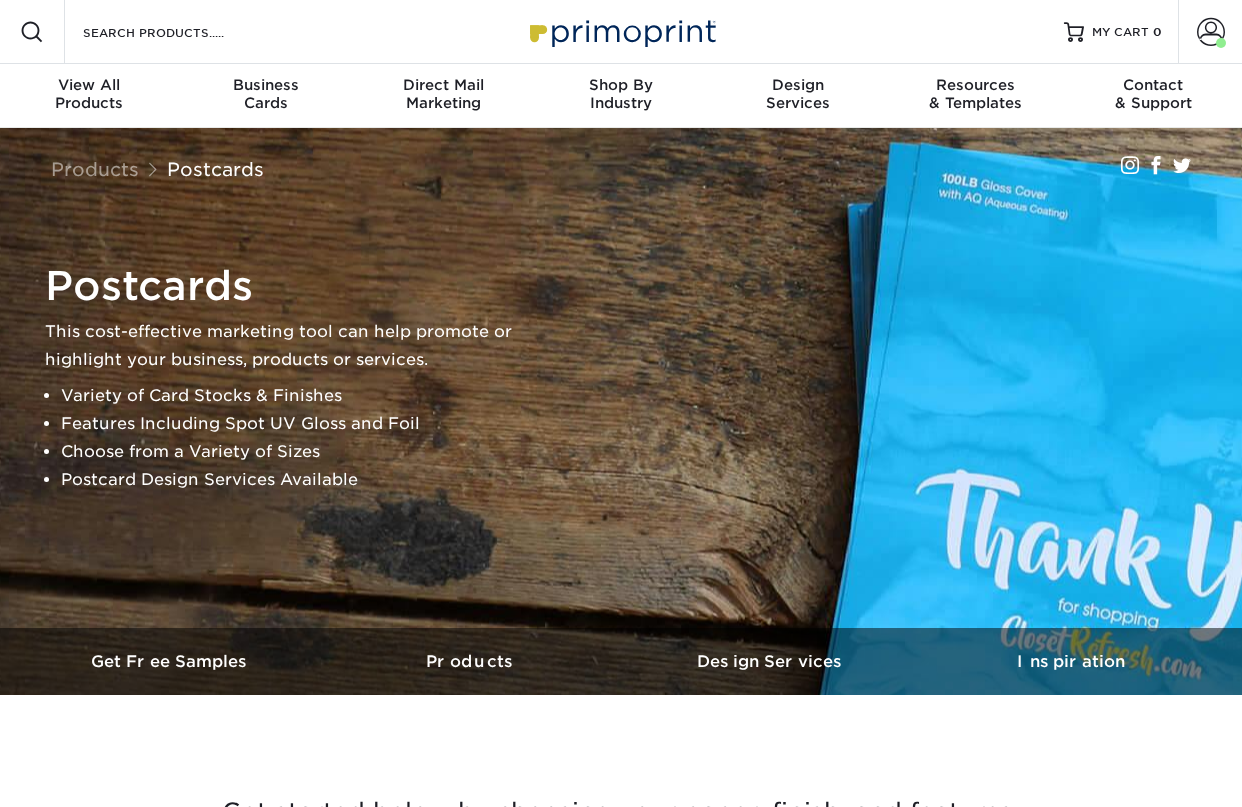 scroll, scrollTop: 0, scrollLeft: 0, axis: both 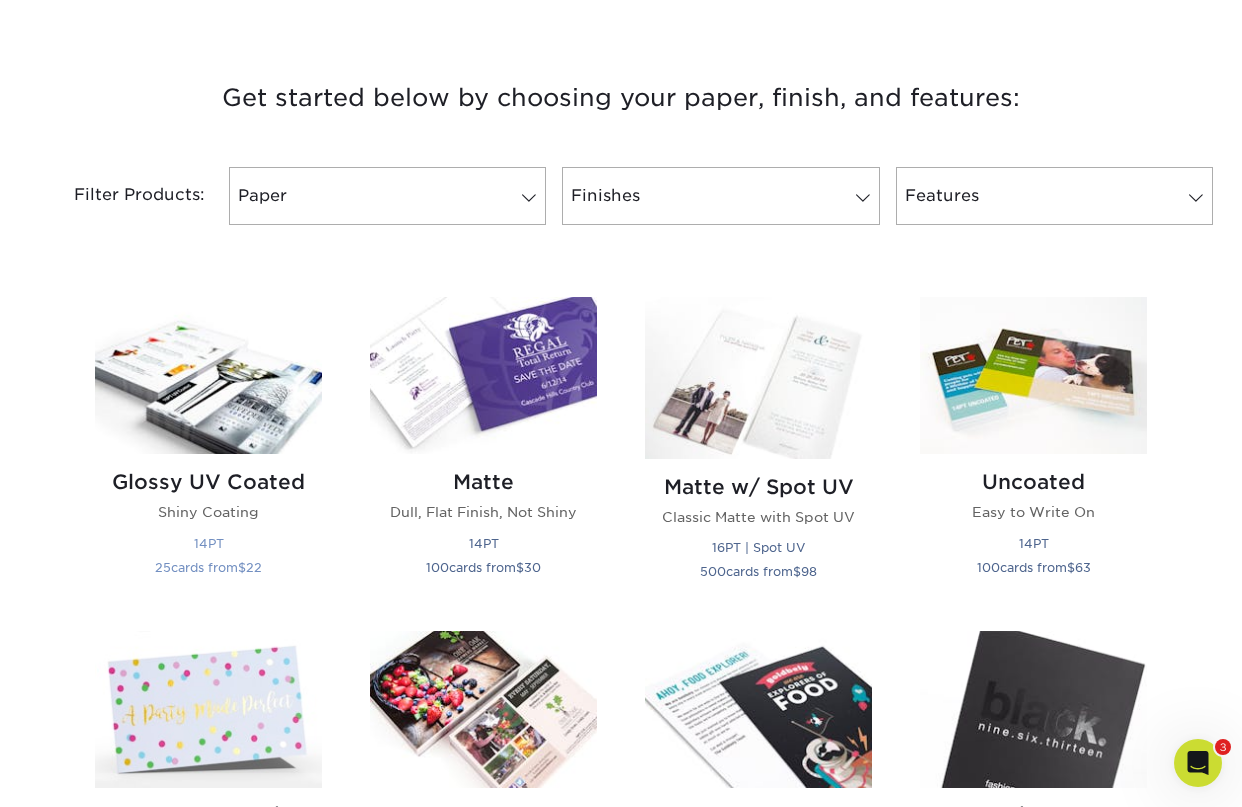 click at bounding box center (208, 375) 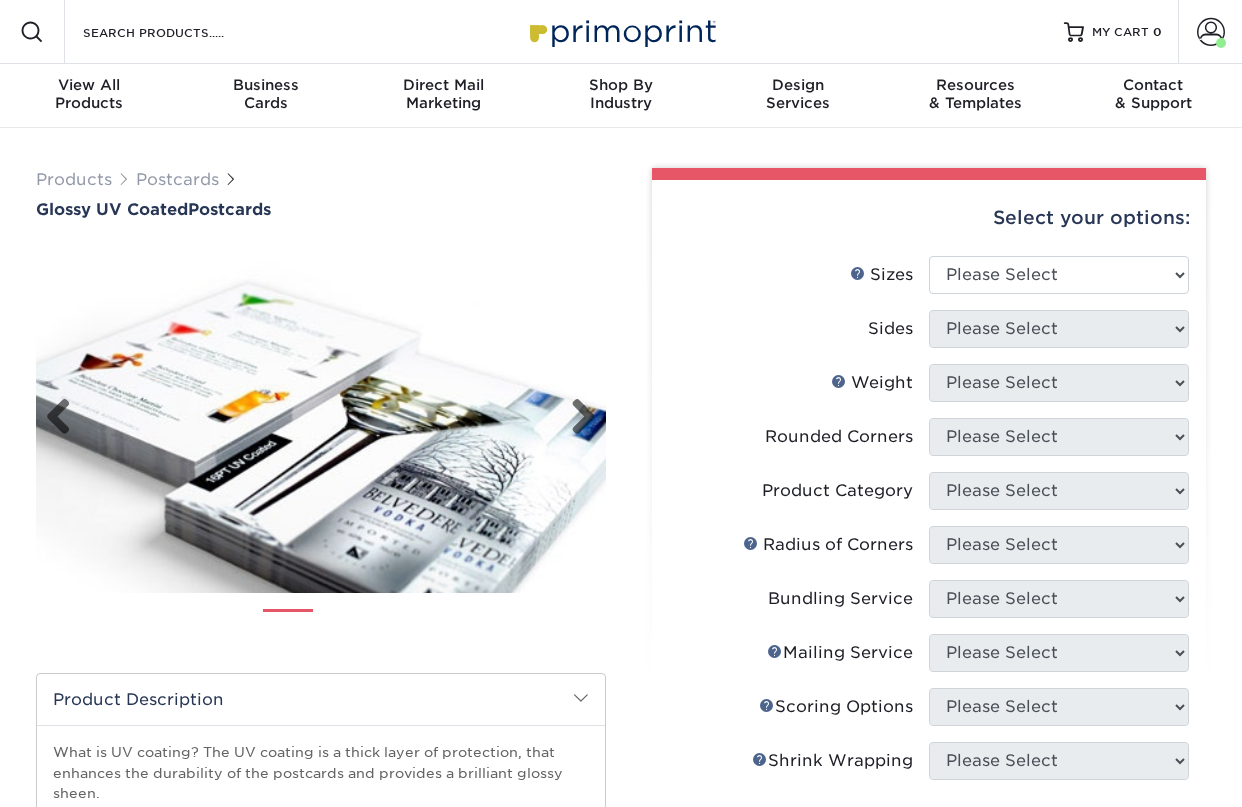 scroll, scrollTop: 0, scrollLeft: 0, axis: both 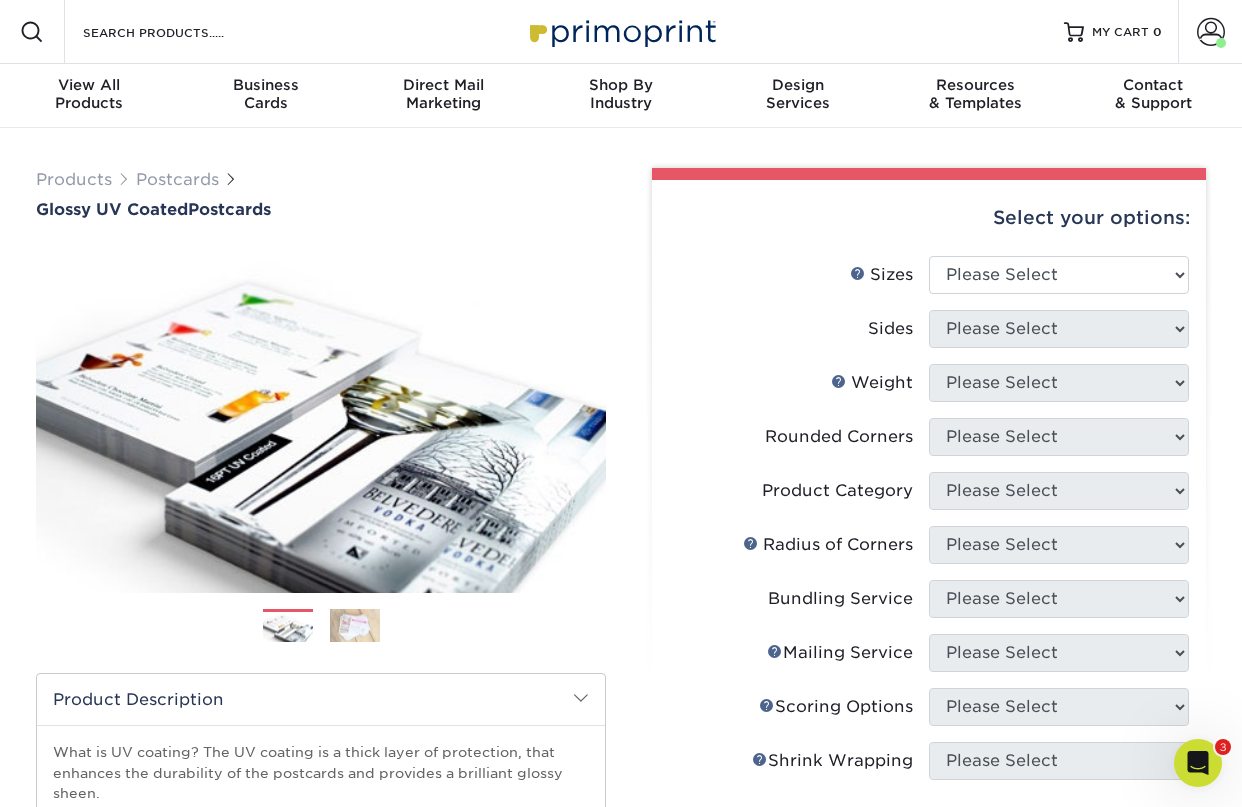 click on "Sizes Help Sizes
Please Select
1.5" x 7"
2" x 4"
2" x 6"
2" x 7"
2" x 8" 2.12" x 5.5" 2.12" x 5.5" 2.125" x 5.5"" at bounding box center [929, 283] 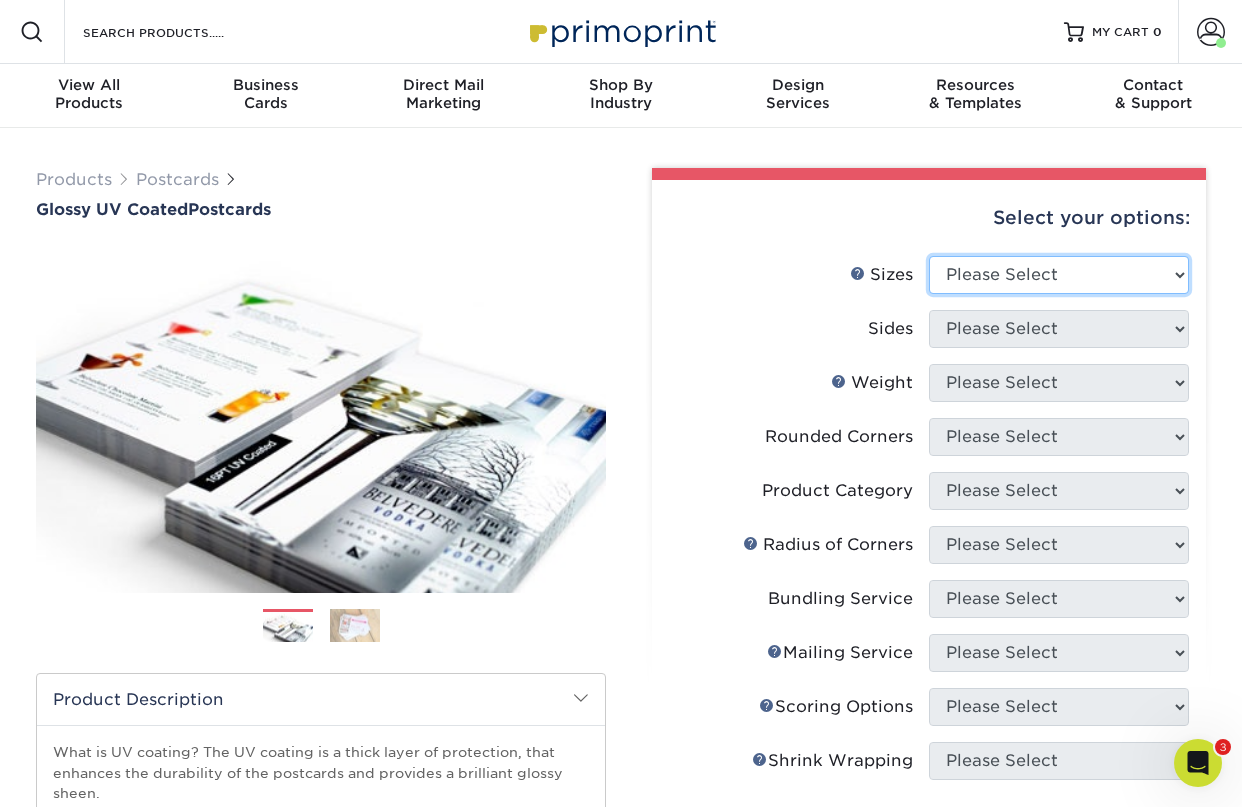 select on "4.00x6.00" 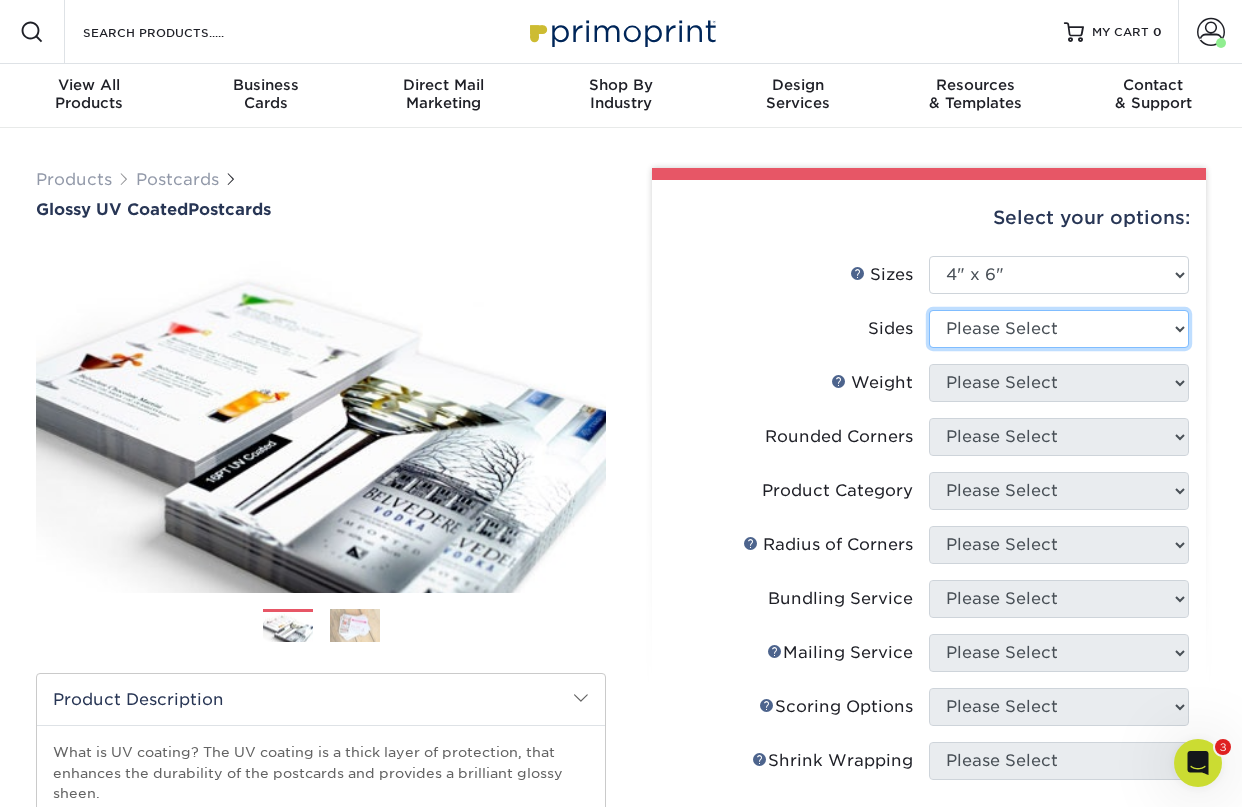 select on "13abbda7-1d64-4f25-8bb2-c179b224825d" 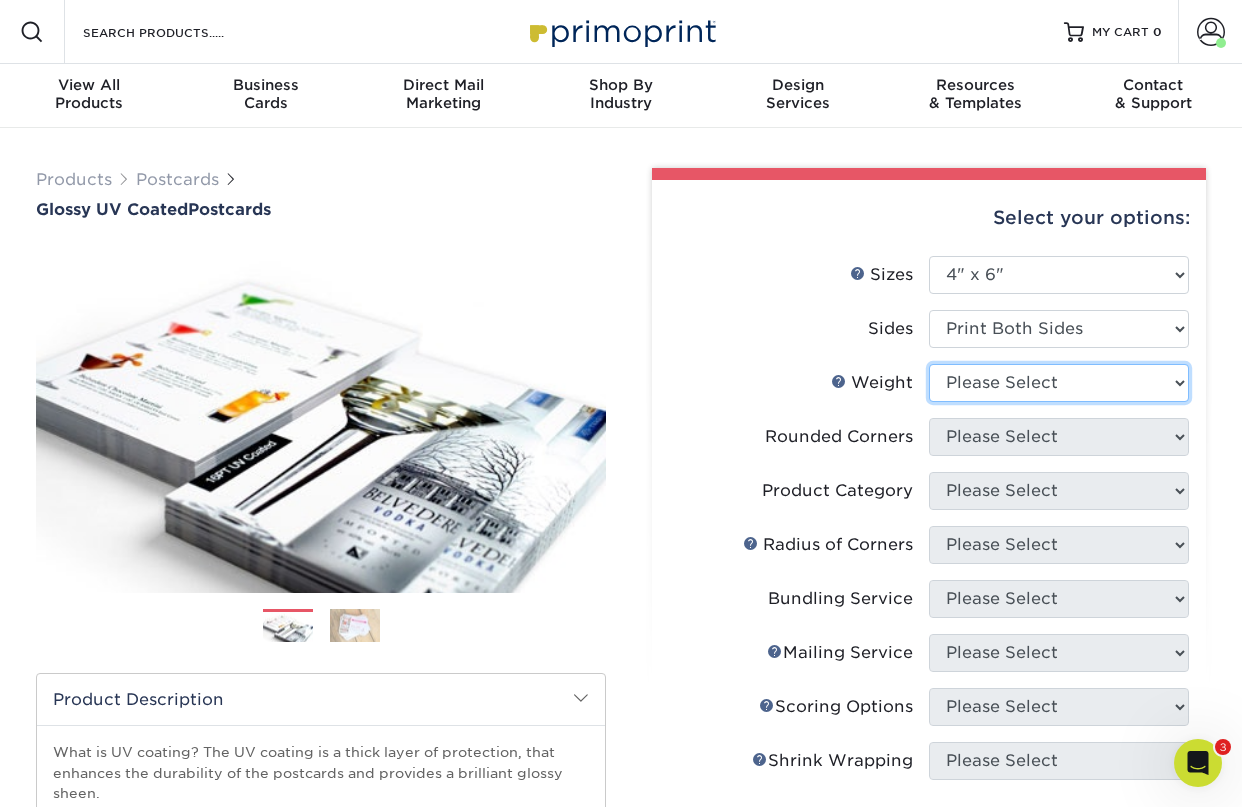 select on "14PT" 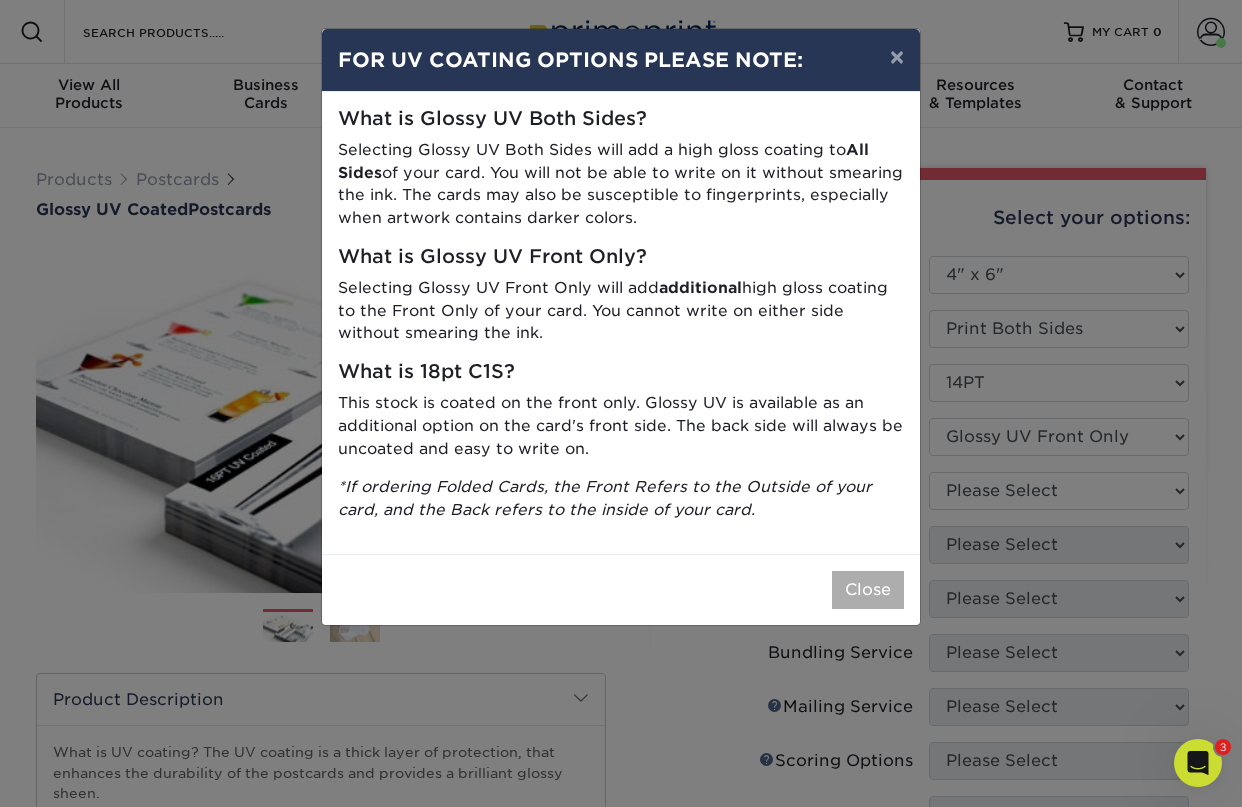 click on "Close" at bounding box center (868, 590) 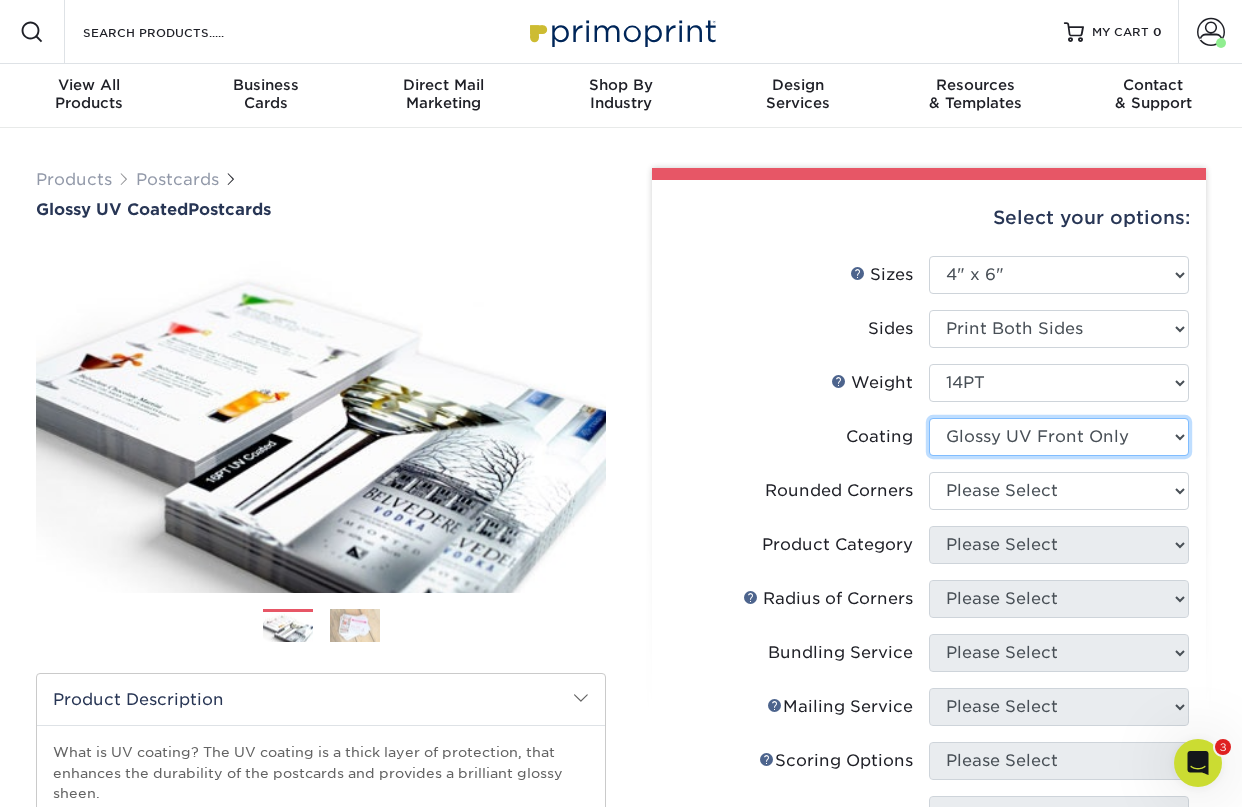 select on "ae367451-b2b8-45df-a344-0f05b6a12993" 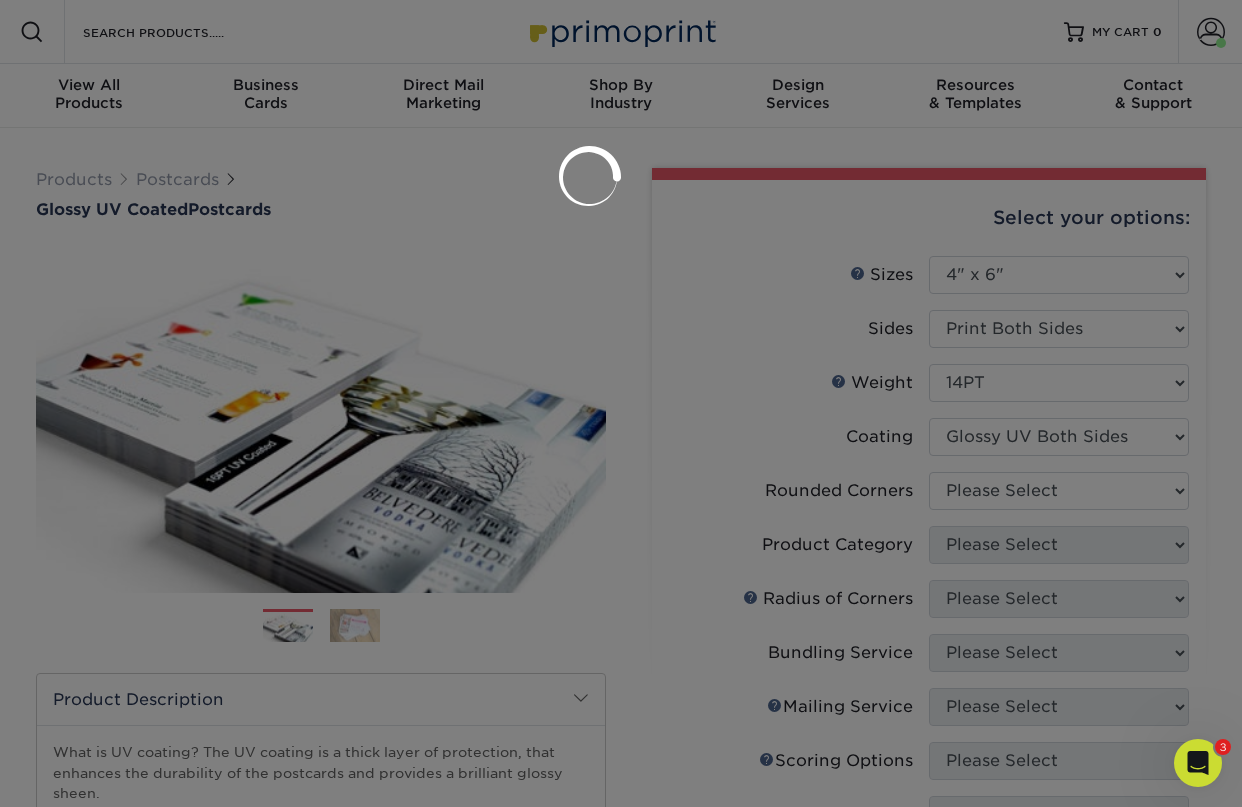 click at bounding box center (621, 403) 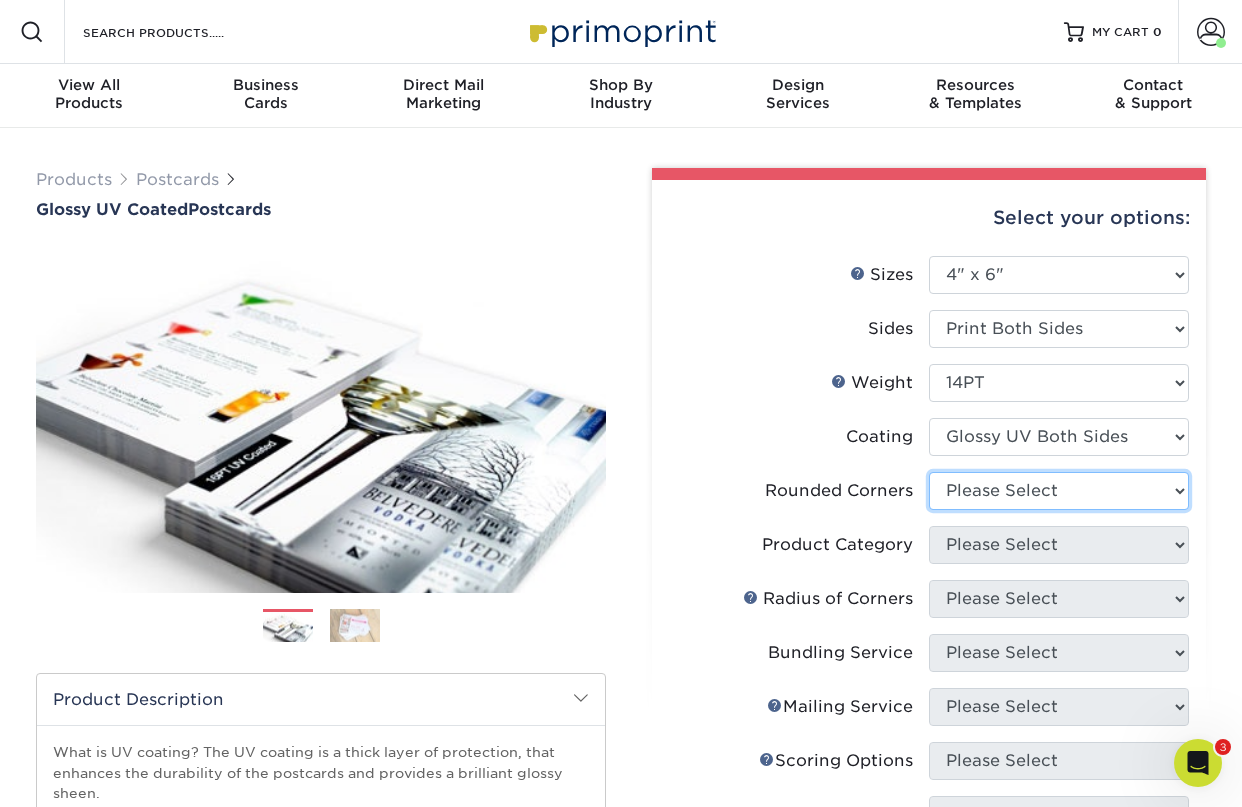 select on "0" 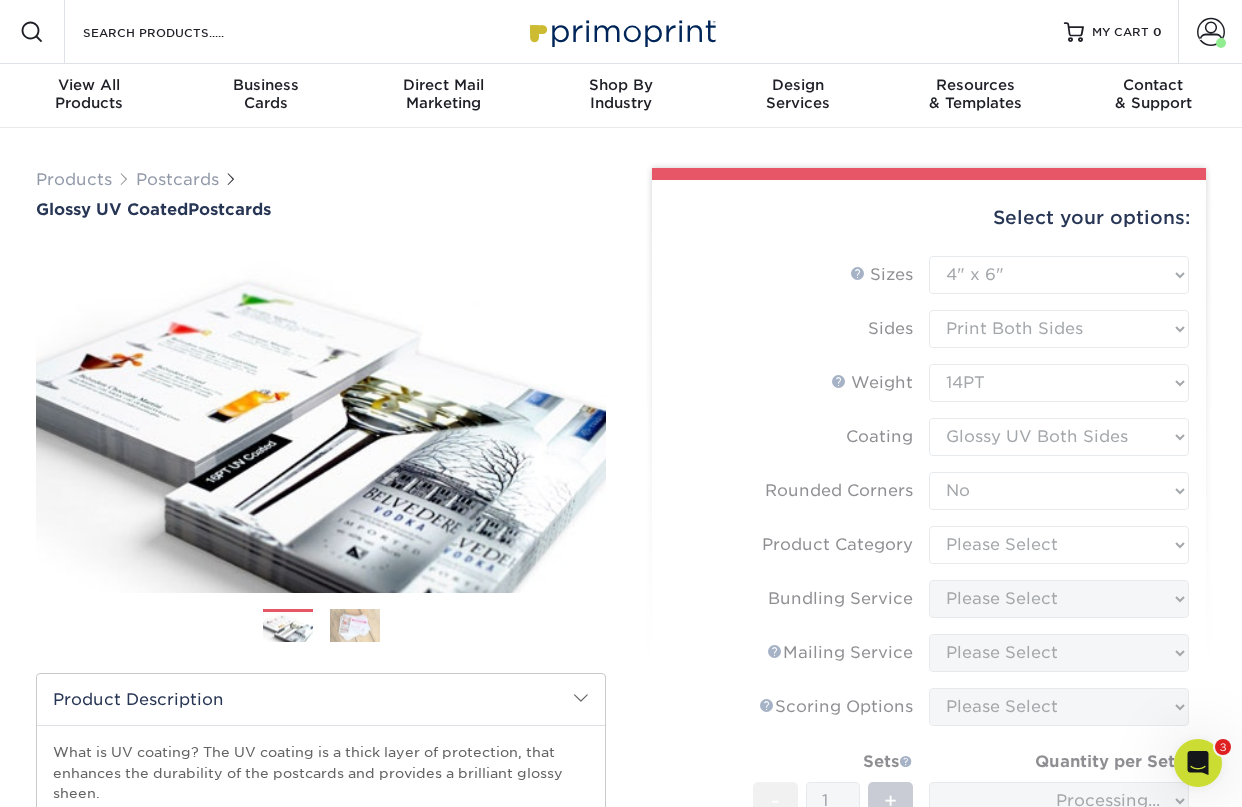 click on "Sizes Help Sizes
Please Select
1.5" x 7"
2" x 4" 2" x 6" 2" x 7" 2" x 8" 2.12" x 5.5" 2.12" x 5.5" Sides" at bounding box center [929, 623] 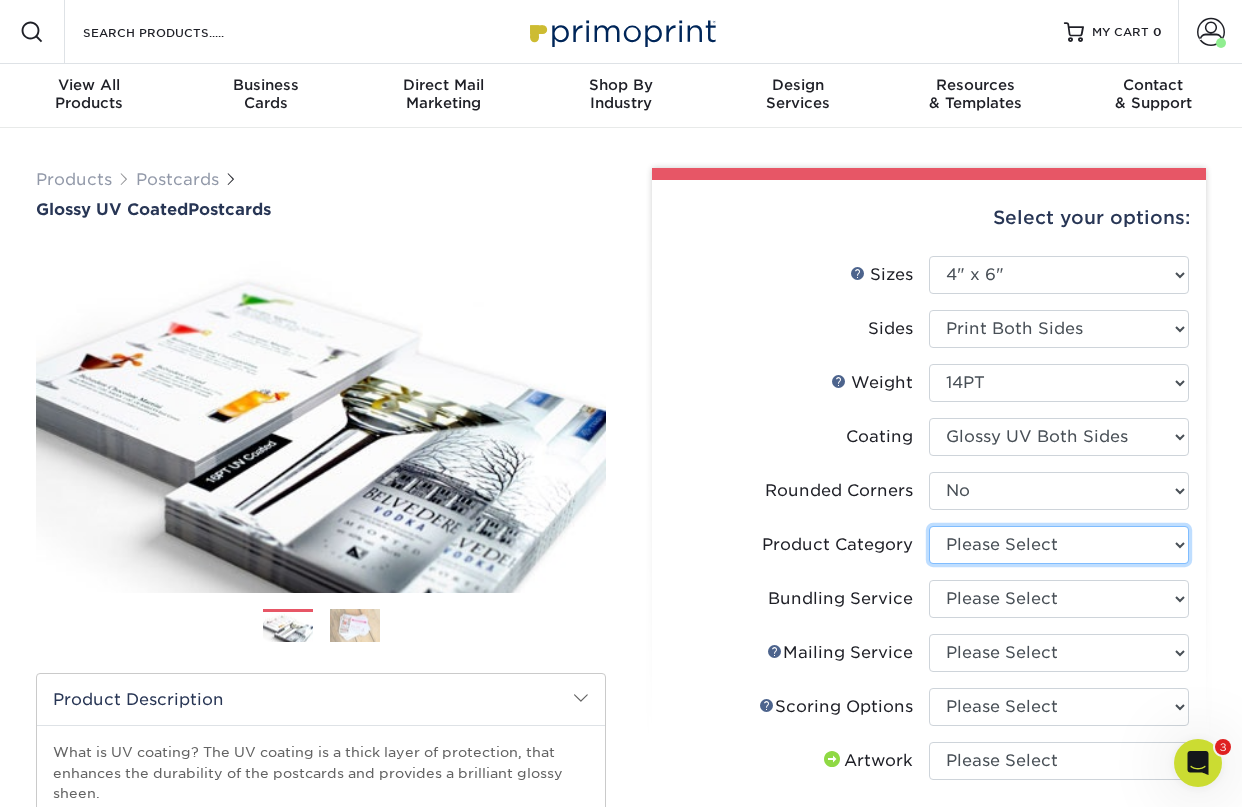 select on "9b7272e0-d6c8-4c3c-8e97-d3a1bcdab858" 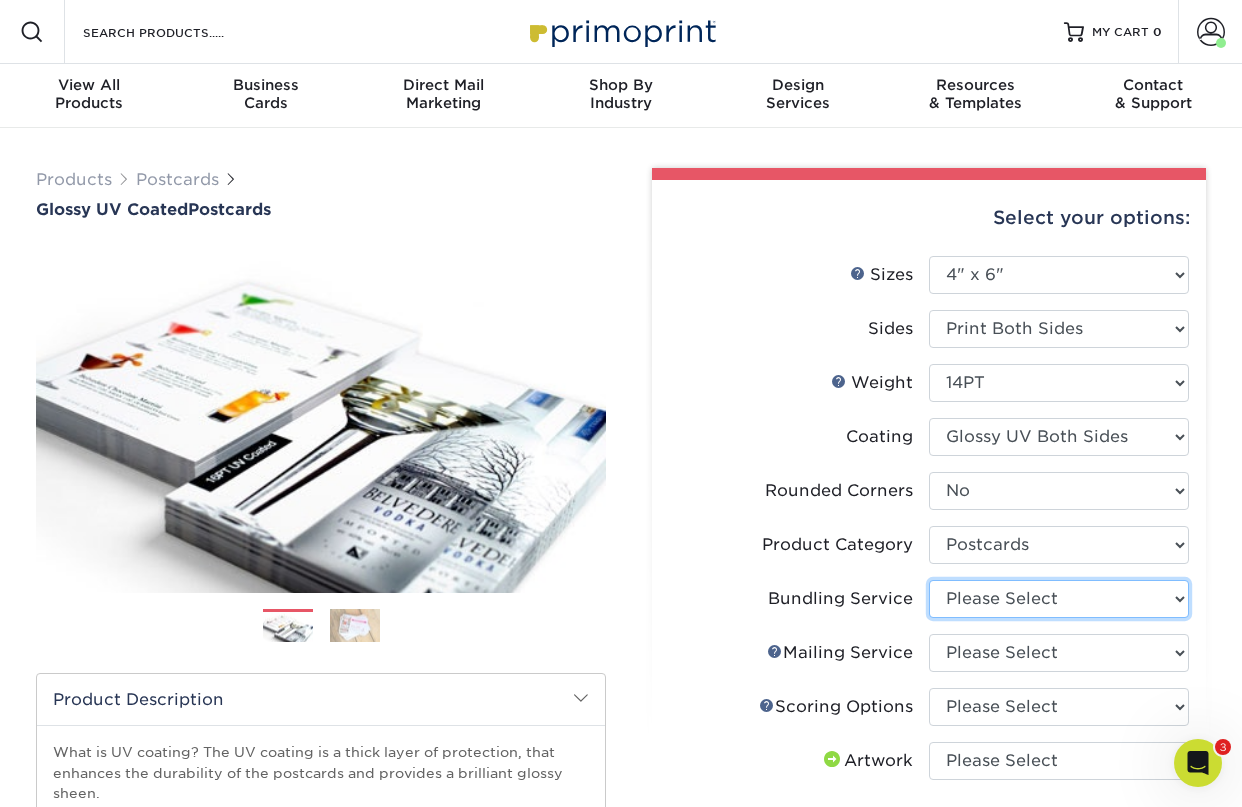 select on "58689abb-25c0-461c-a4c3-a80b627d6649" 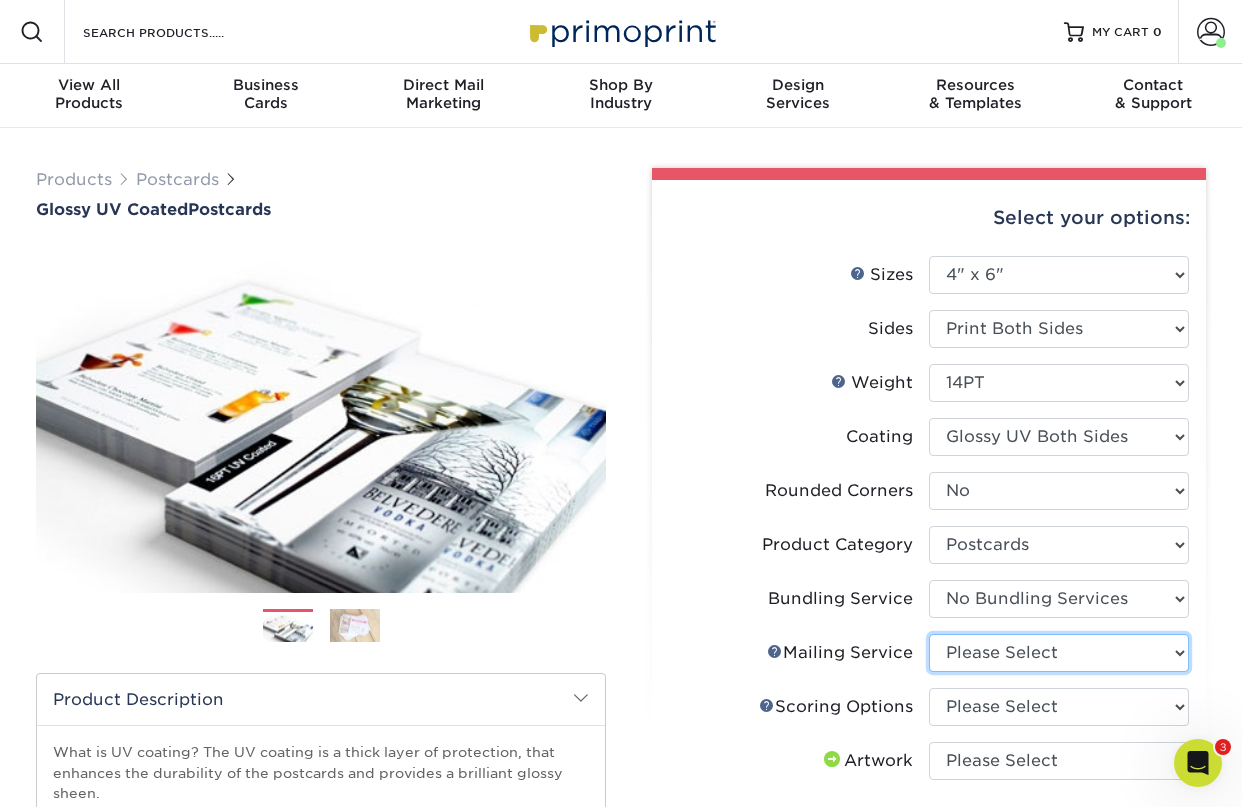 select on "3e5e9bdd-d78a-4c28-a41d-fe1407925ca6" 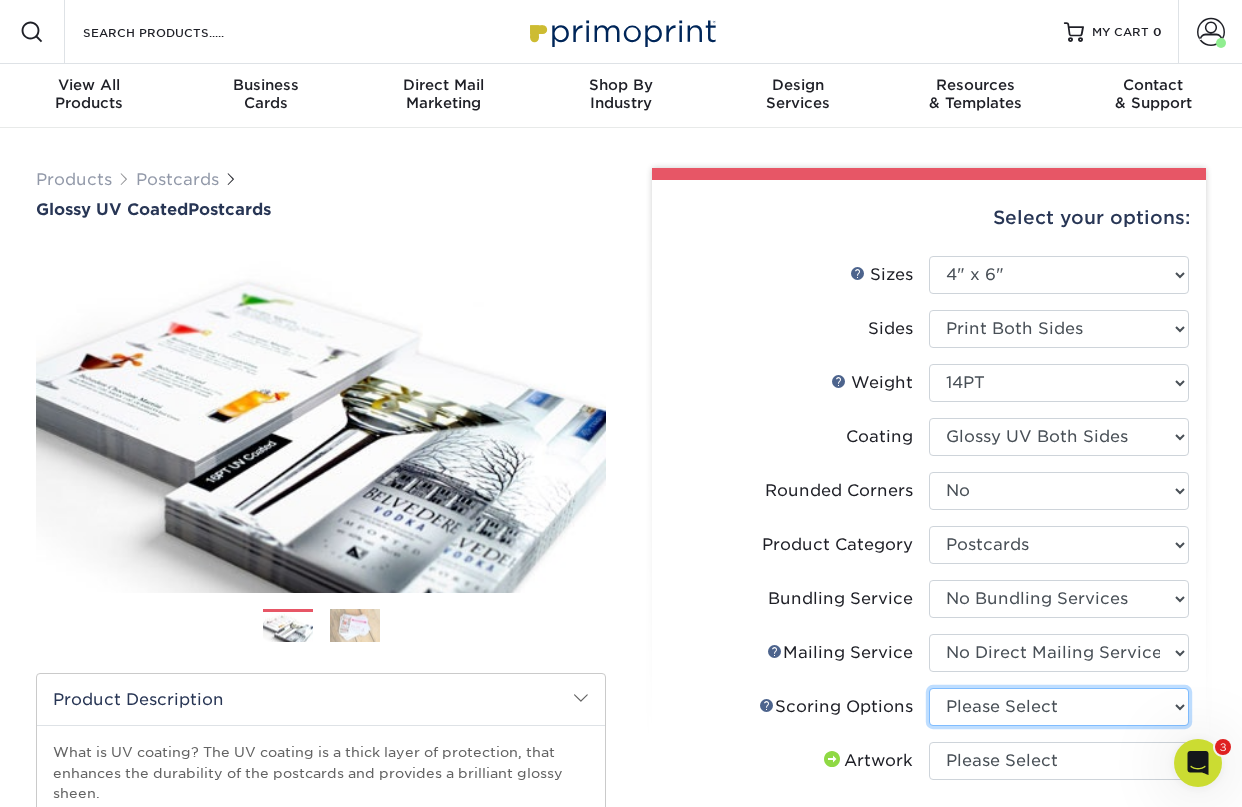 select on "16ebe401-5398-422d-8cb0-f3adbb82deb5" 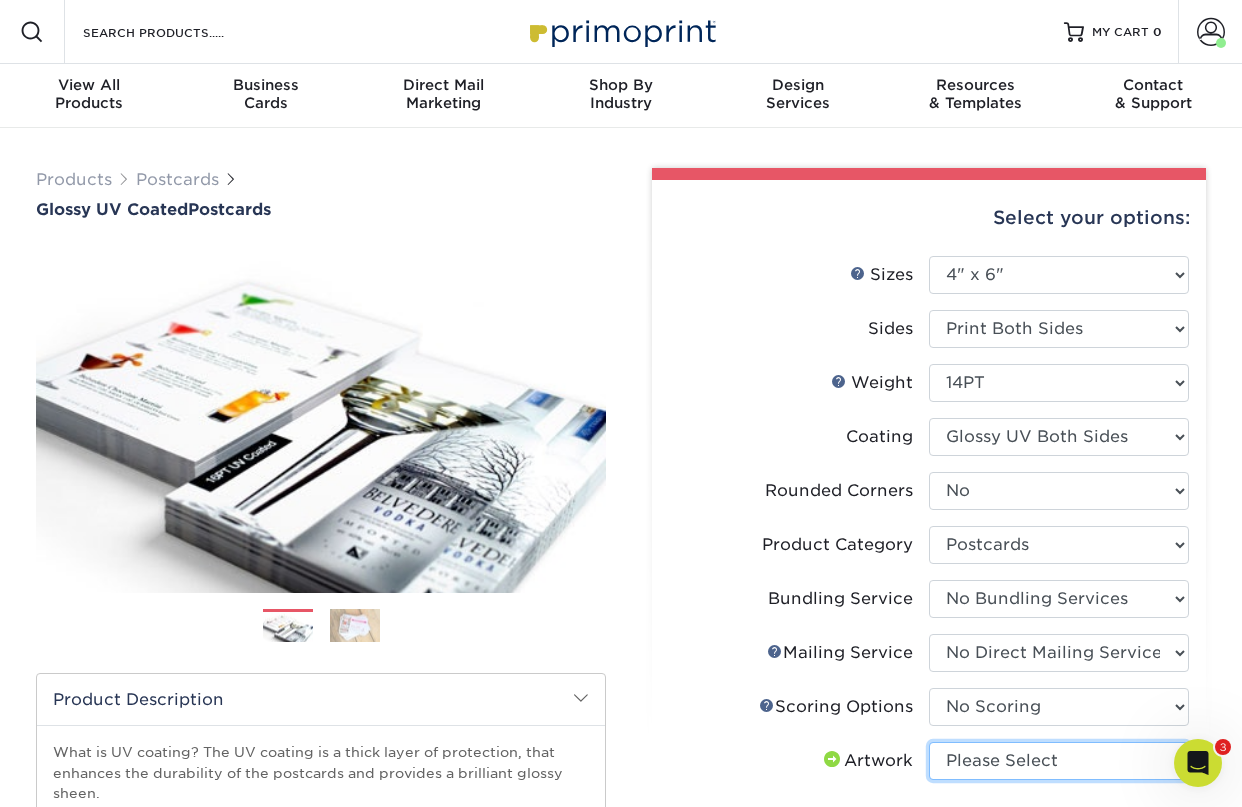 select on "upload" 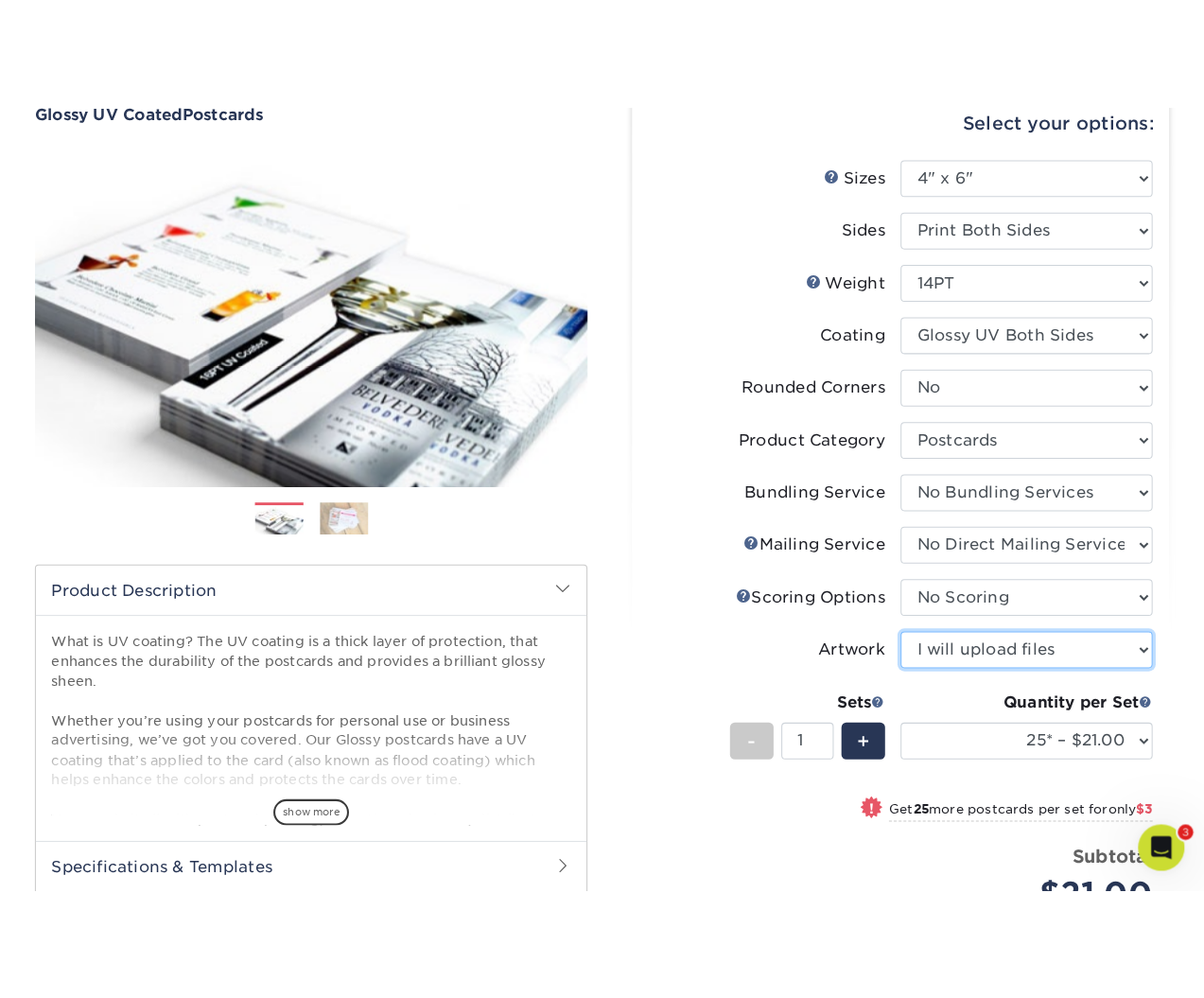 scroll, scrollTop: 233, scrollLeft: 0, axis: vertical 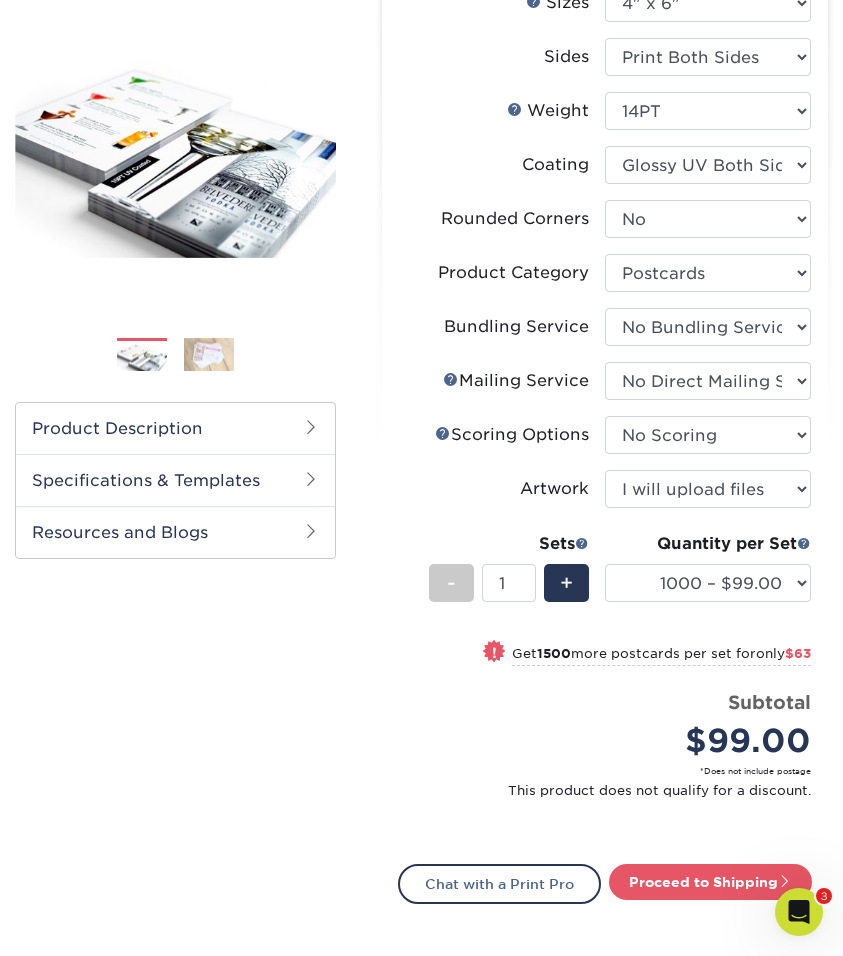 click on "Select your options:
Sizes Help Sizes
1.5" x 7"" at bounding box center (597, 468) 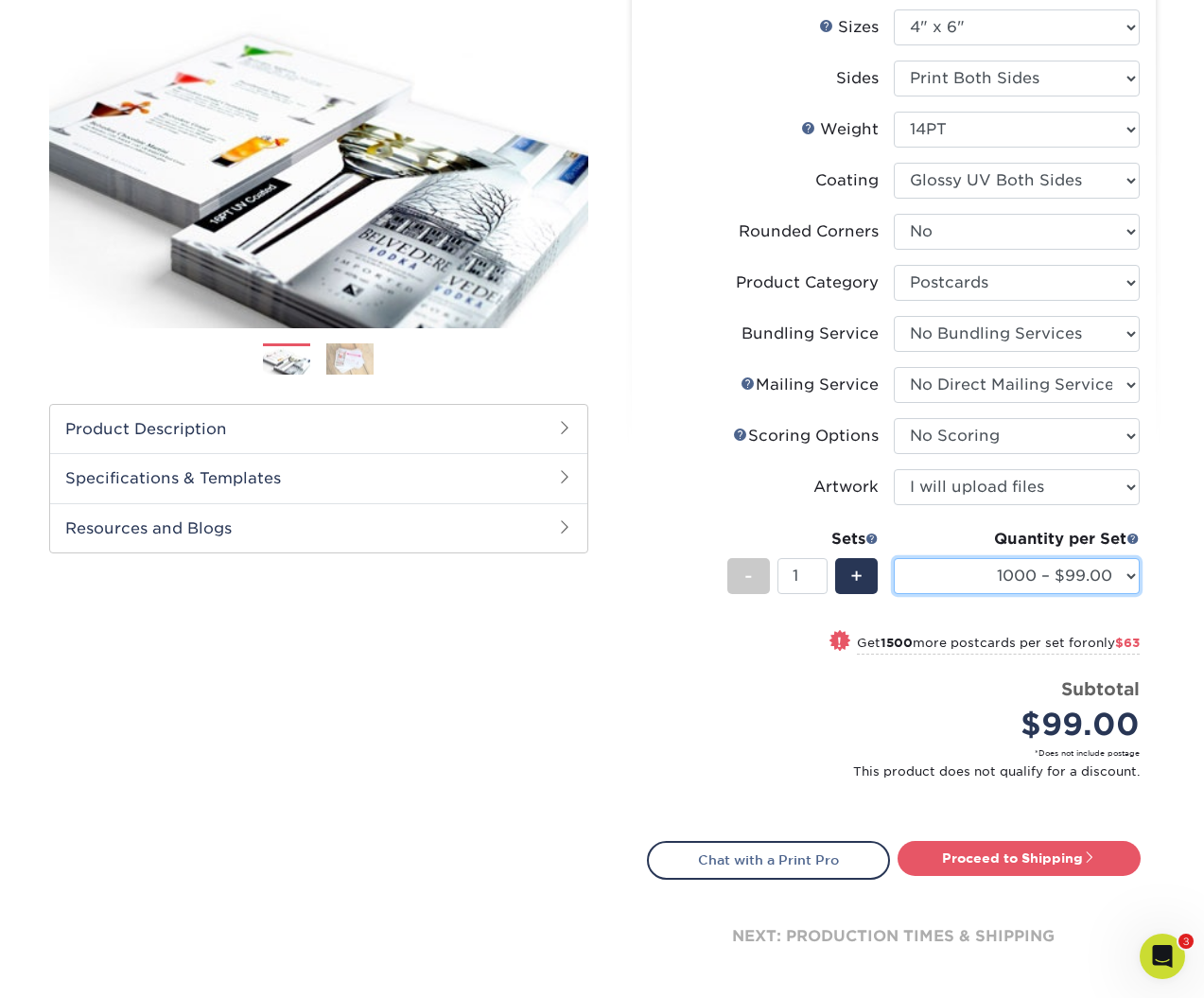 select on "500 – $85.00" 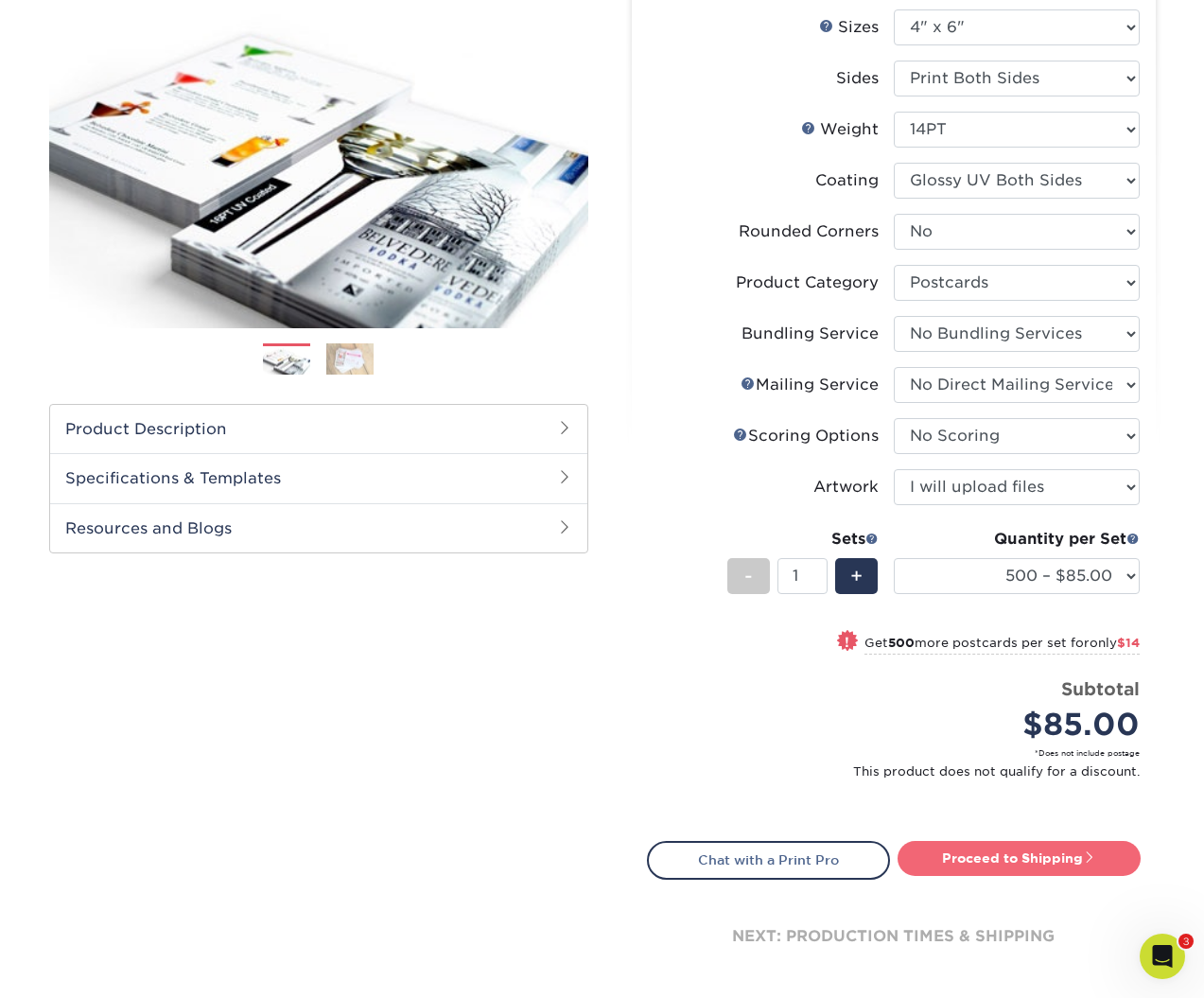 click on "Proceed to Shipping" at bounding box center [1019, 858] 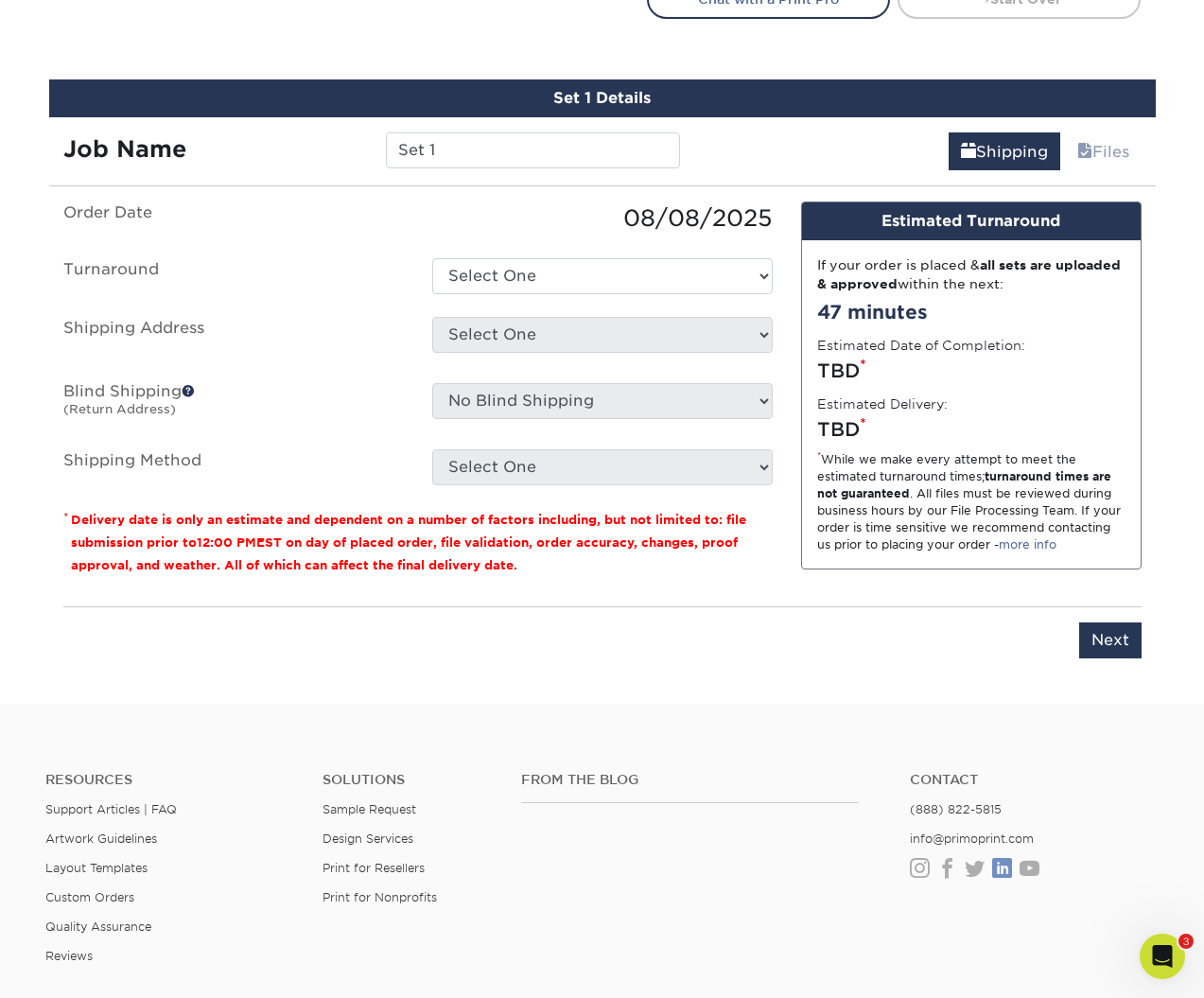 scroll, scrollTop: 1124, scrollLeft: 0, axis: vertical 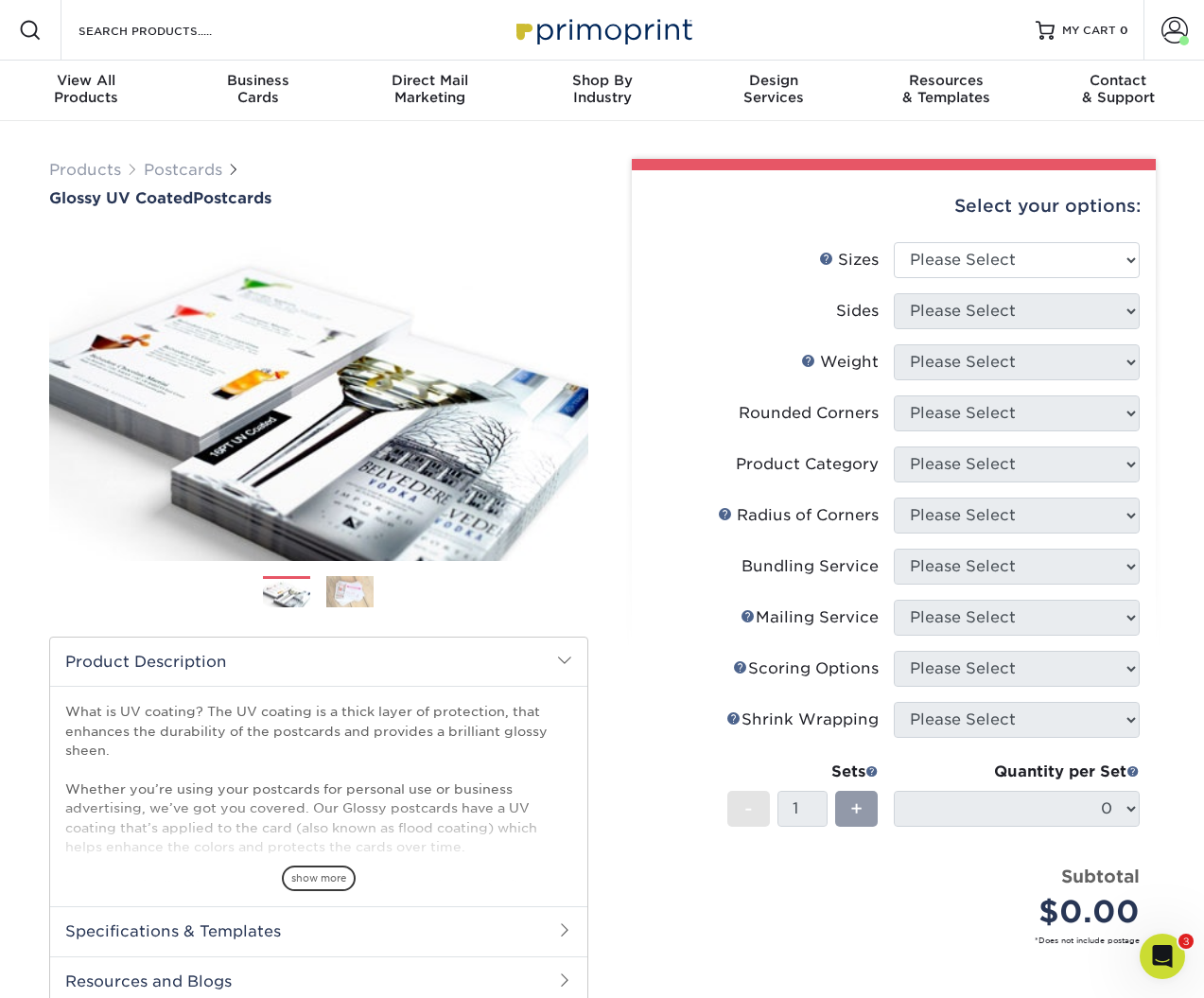 click on "Sizes Help Sizes
Please Select
1.5" x 7"
2" x 4"
2" x 6"
2" x 7"
2" x 8" 2.12" x 5.5" 2.12" x 5.5" 2.125" x 5.5"" at bounding box center [894, 268] 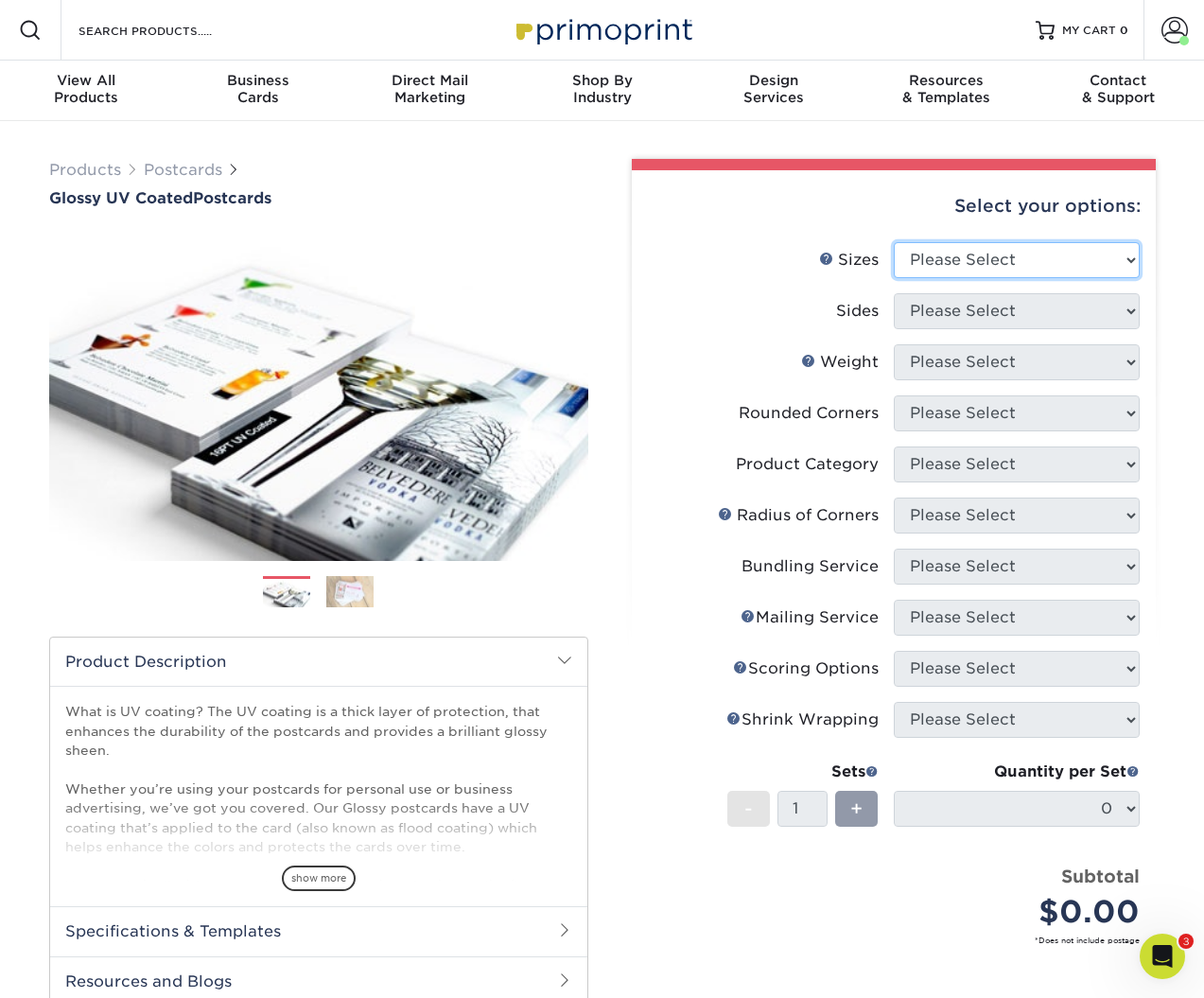 select on "4.00x6.00" 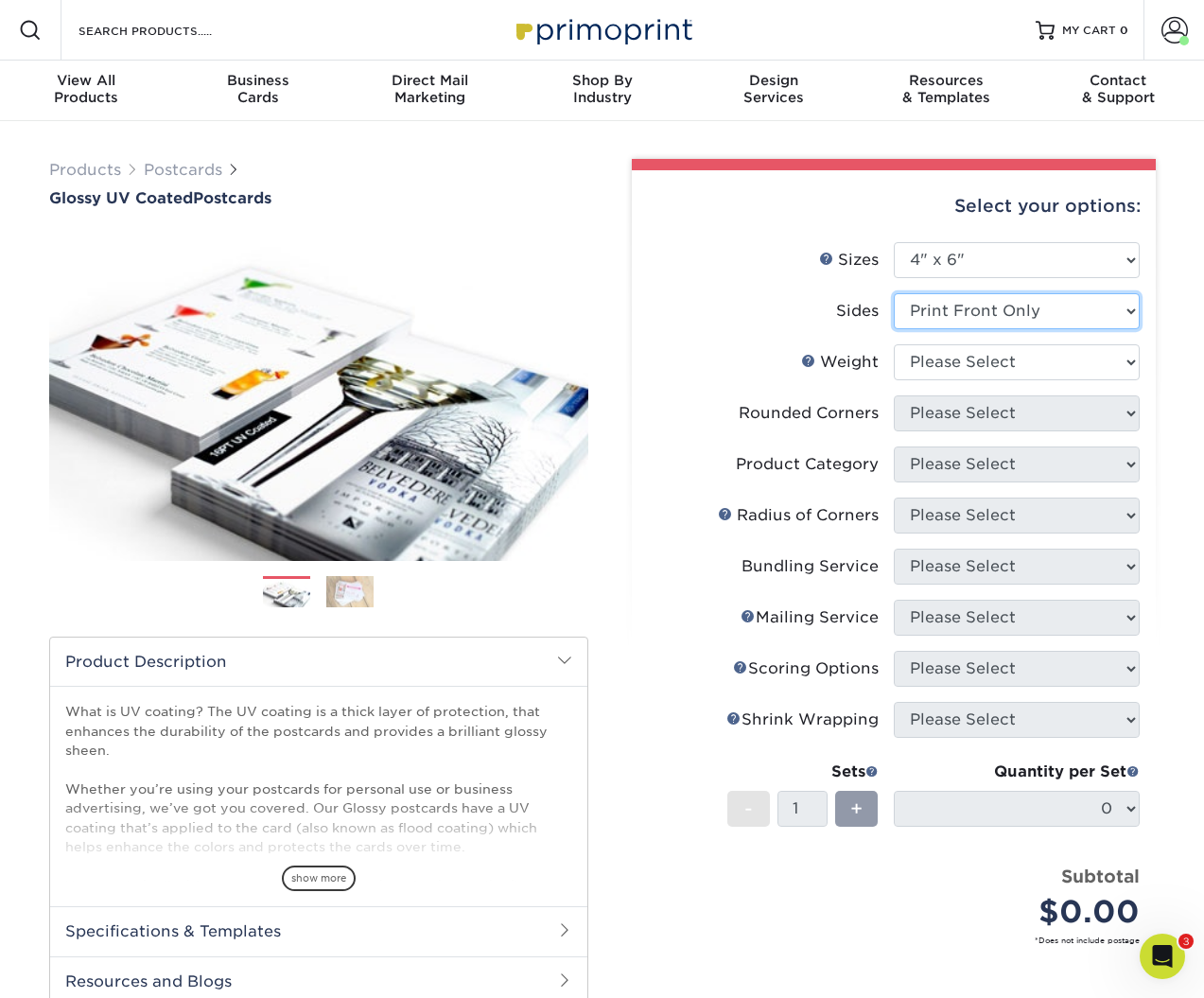 select on "13abbda7-1d64-4f25-8bb2-c179b224825d" 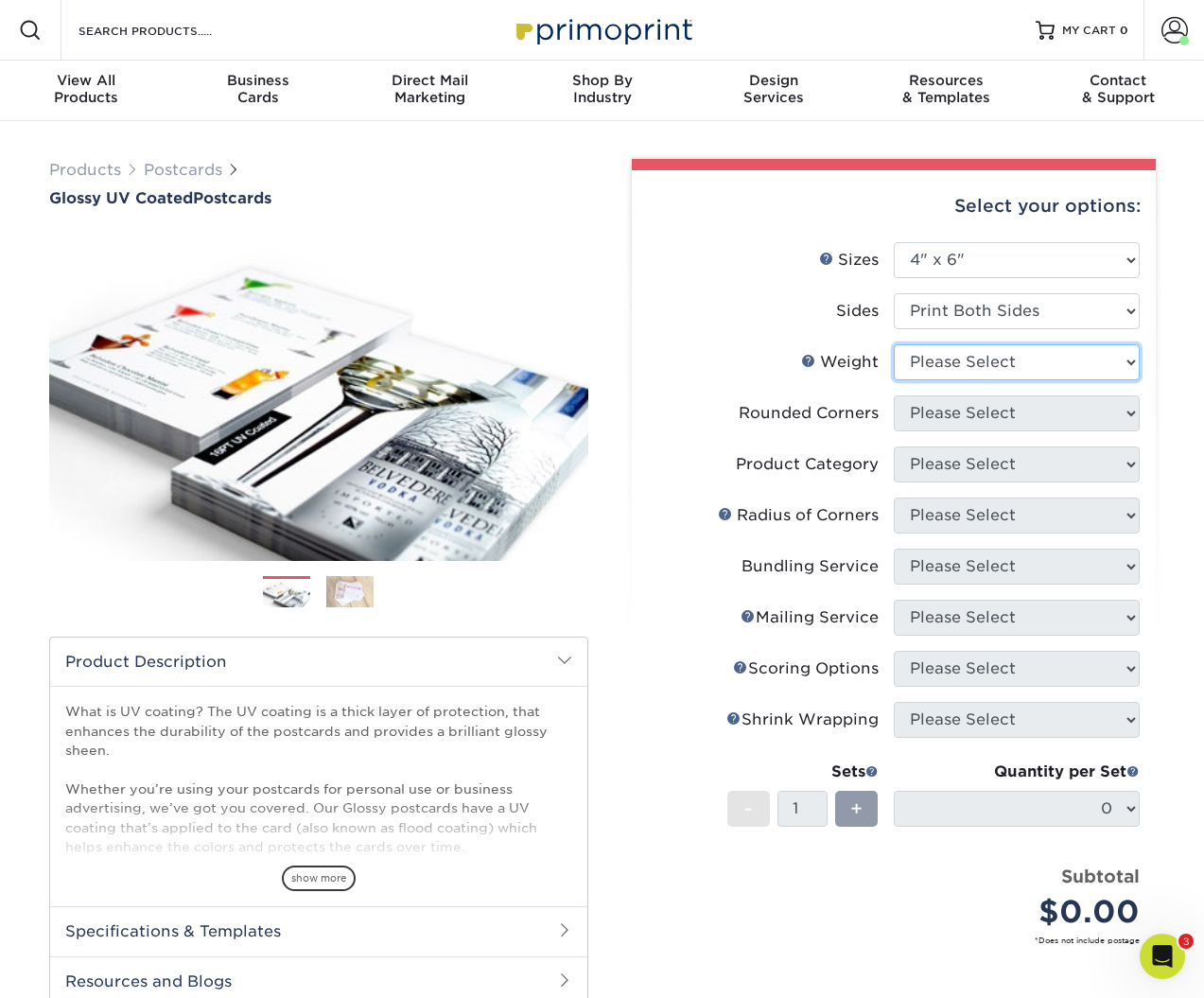 select on "14PT" 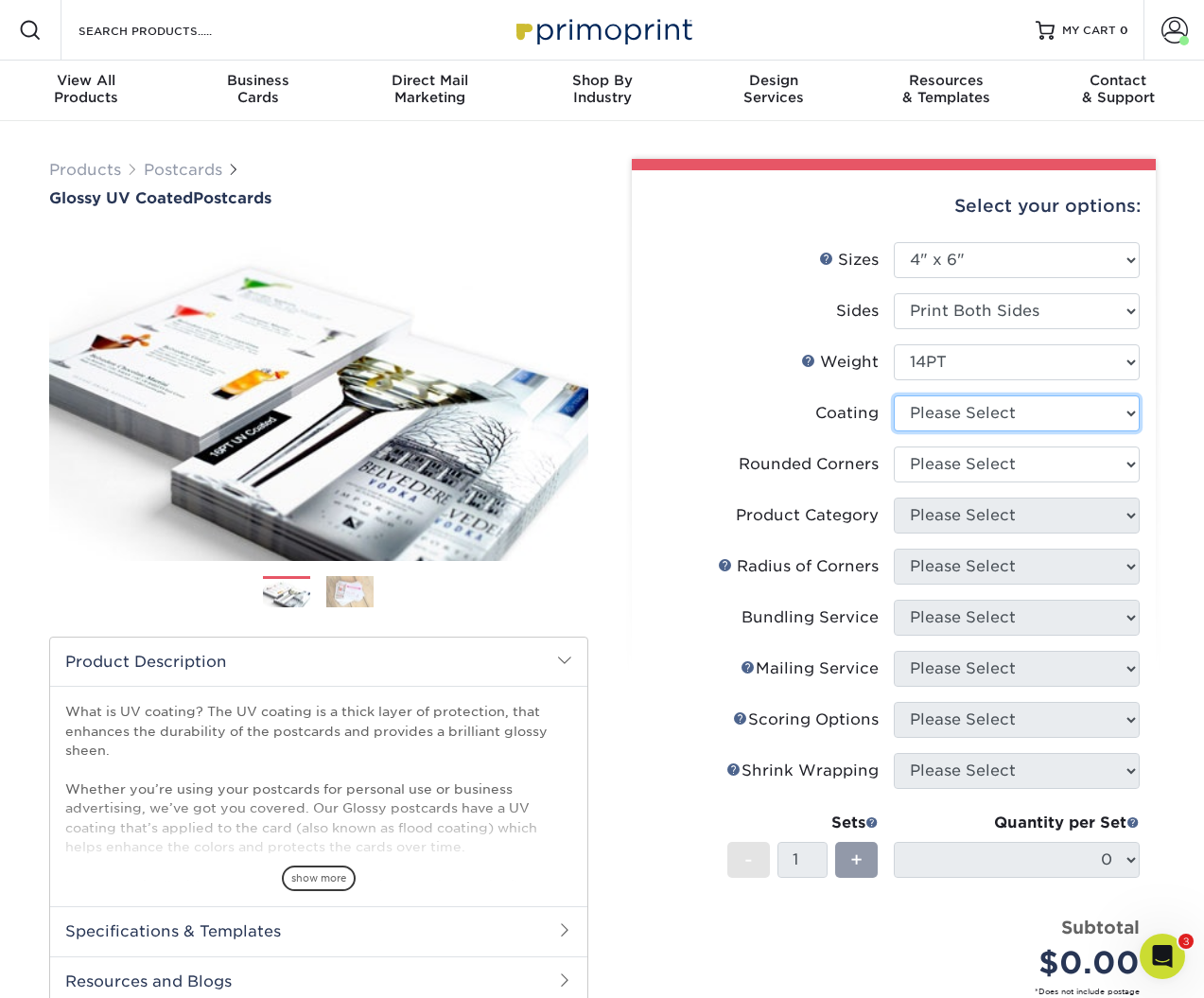 select on "ae367451-b2b8-45df-a344-0f05b6a12993" 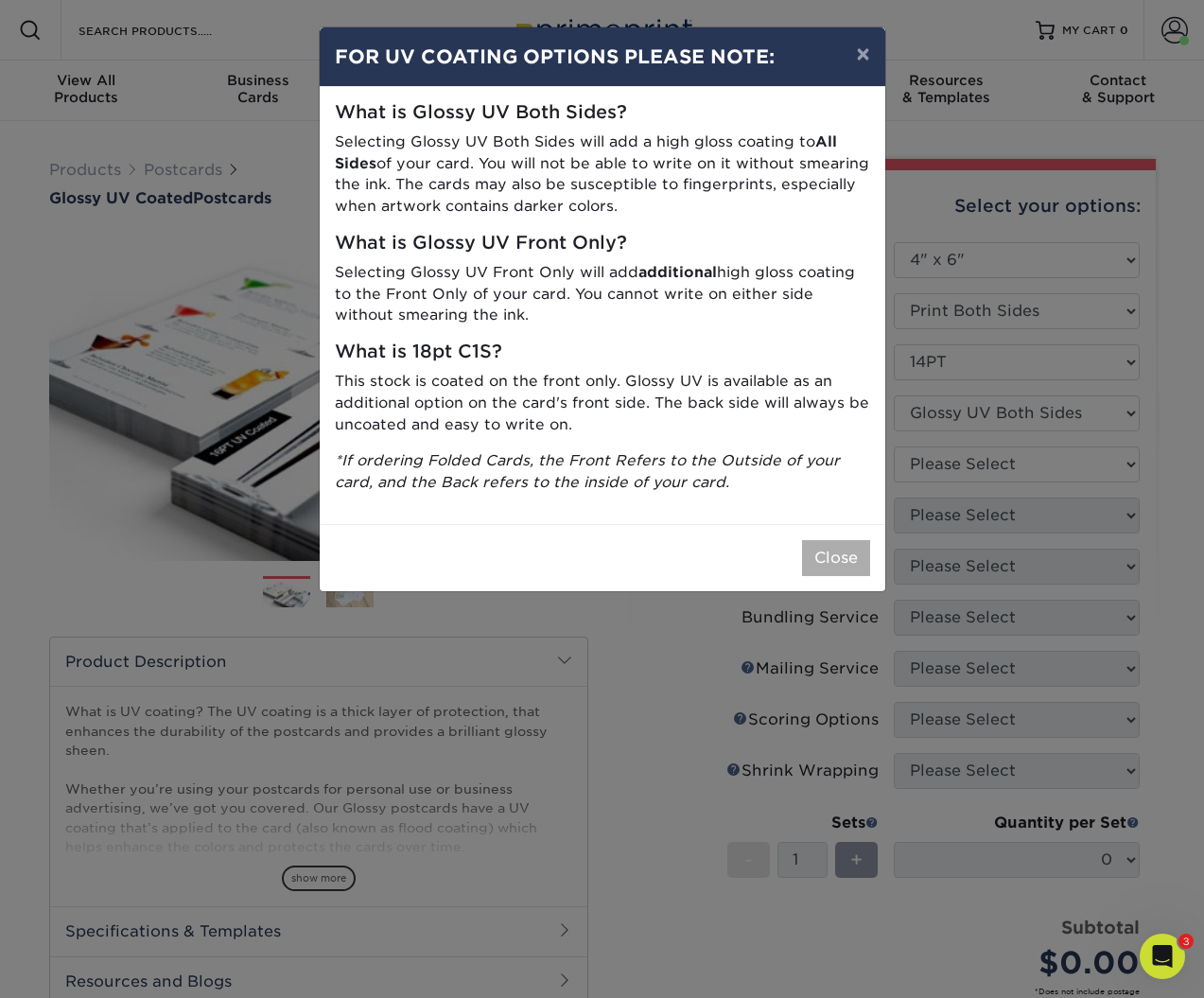 click on "Close" at bounding box center [836, 558] 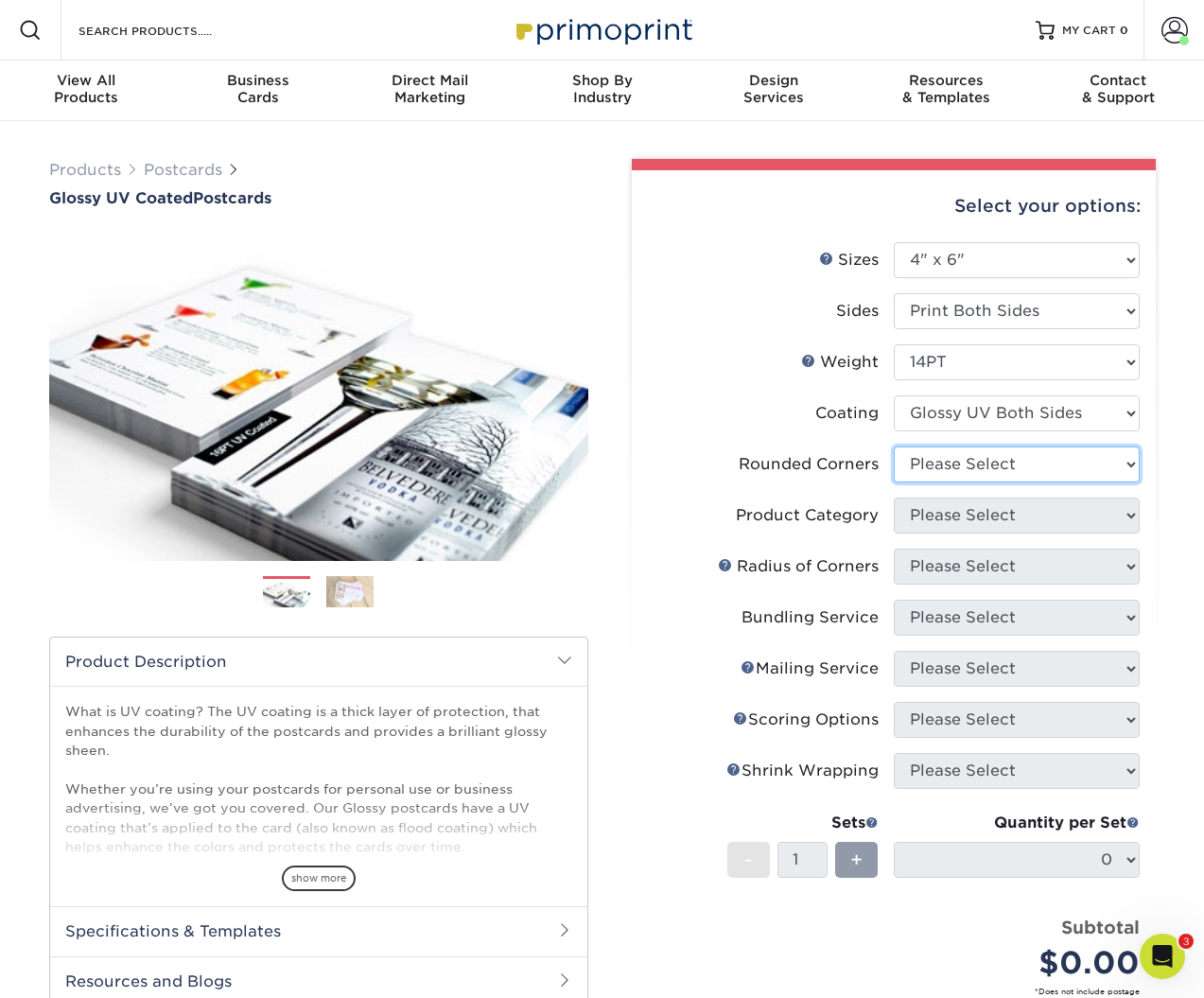 select on "0" 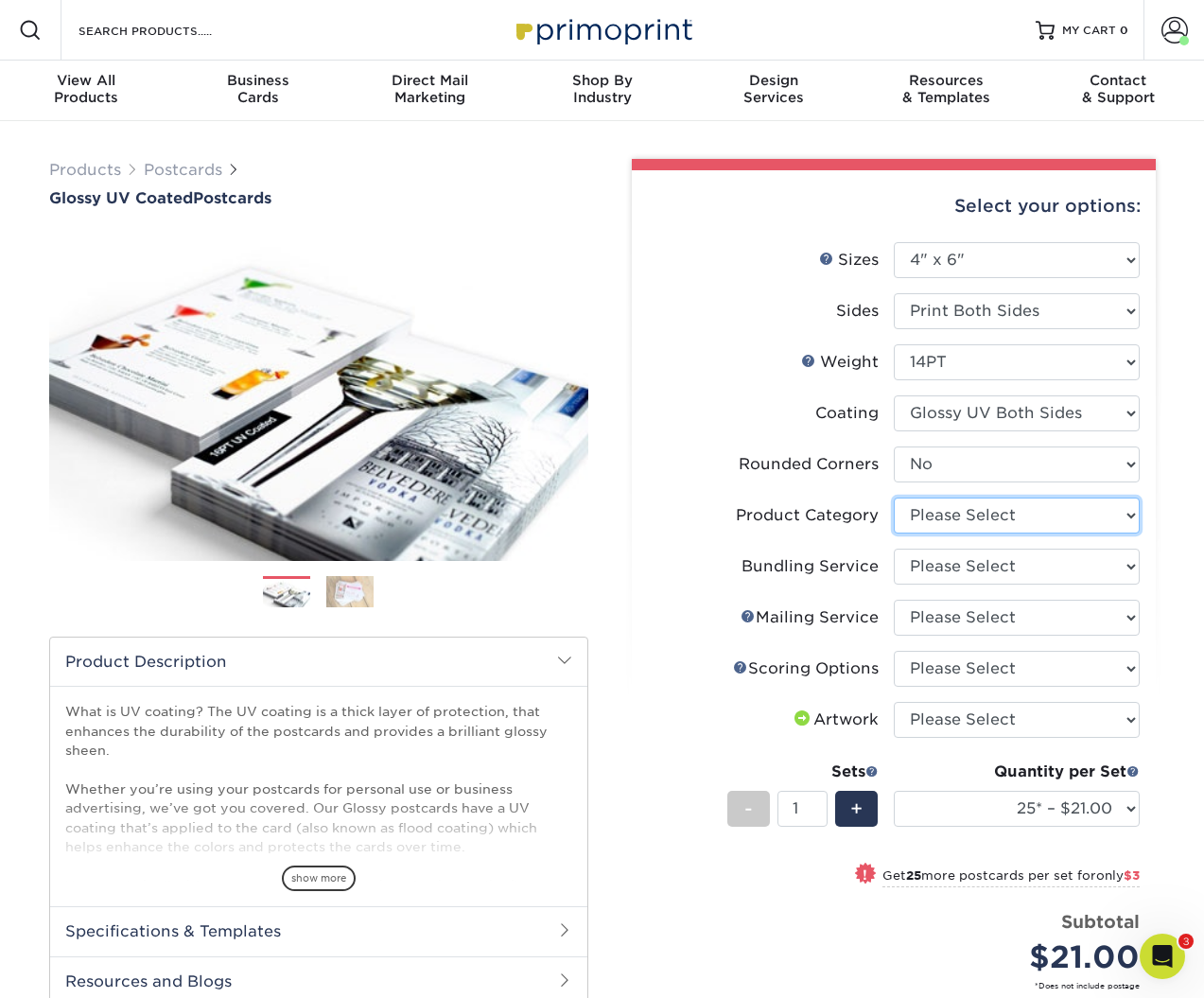 select on "9b7272e0-d6c8-4c3c-8e97-d3a1bcdab858" 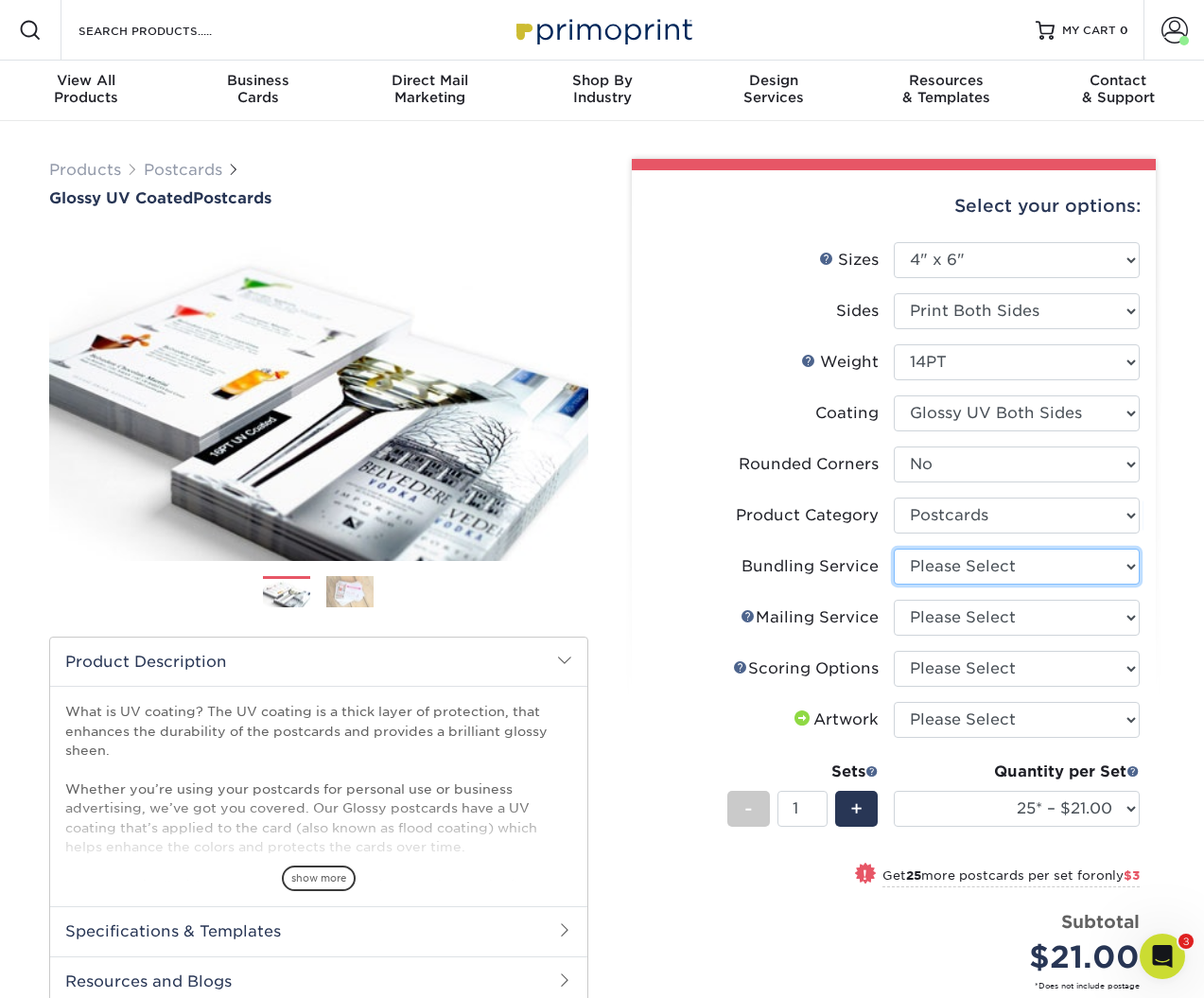 select on "58689abb-25c0-461c-a4c3-a80b627d6649" 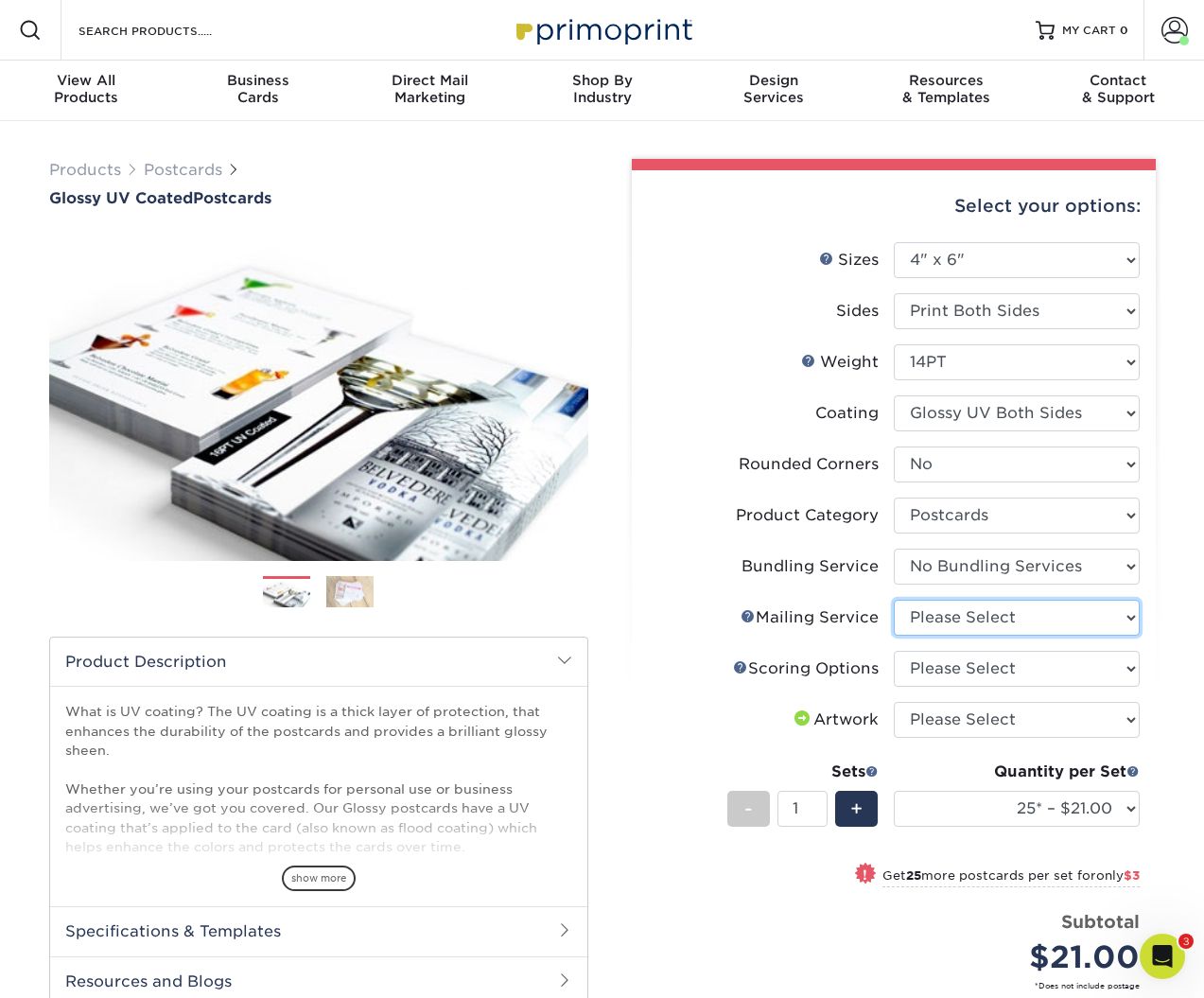 select on "3e5e9bdd-d78a-4c28-a41d-fe1407925ca6" 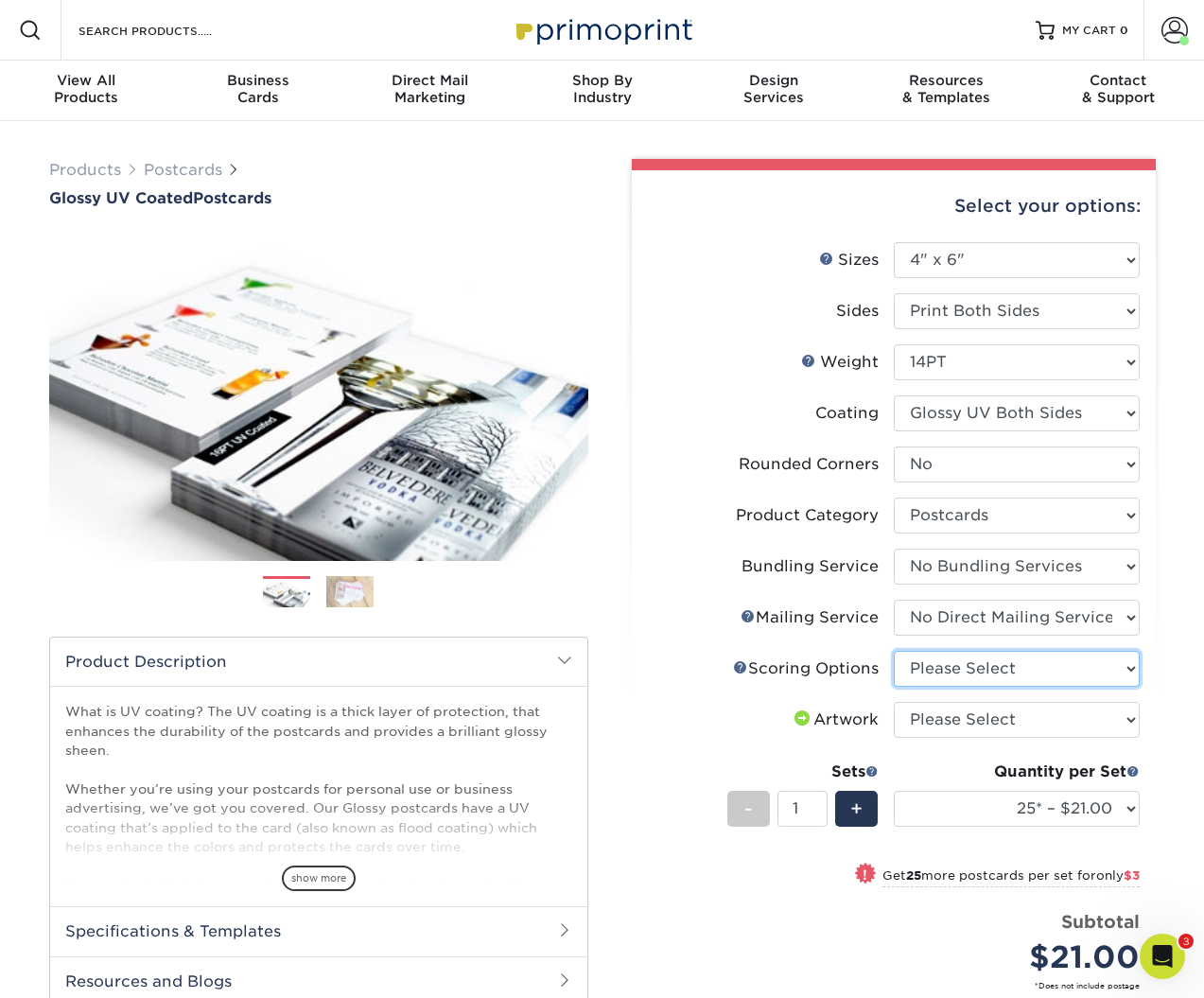 select on "16ebe401-5398-422d-8cb0-f3adbb82deb5" 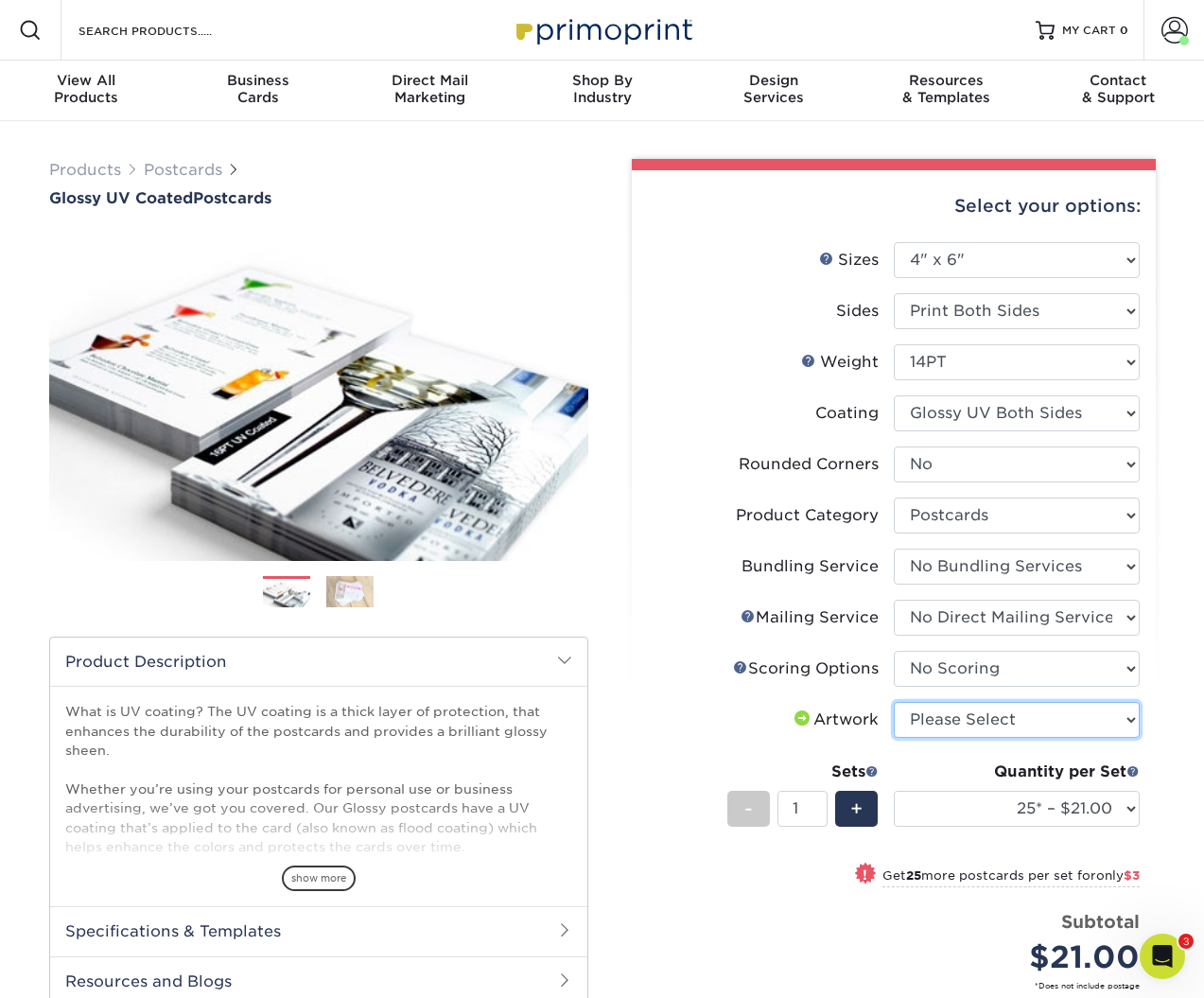 select on "upload" 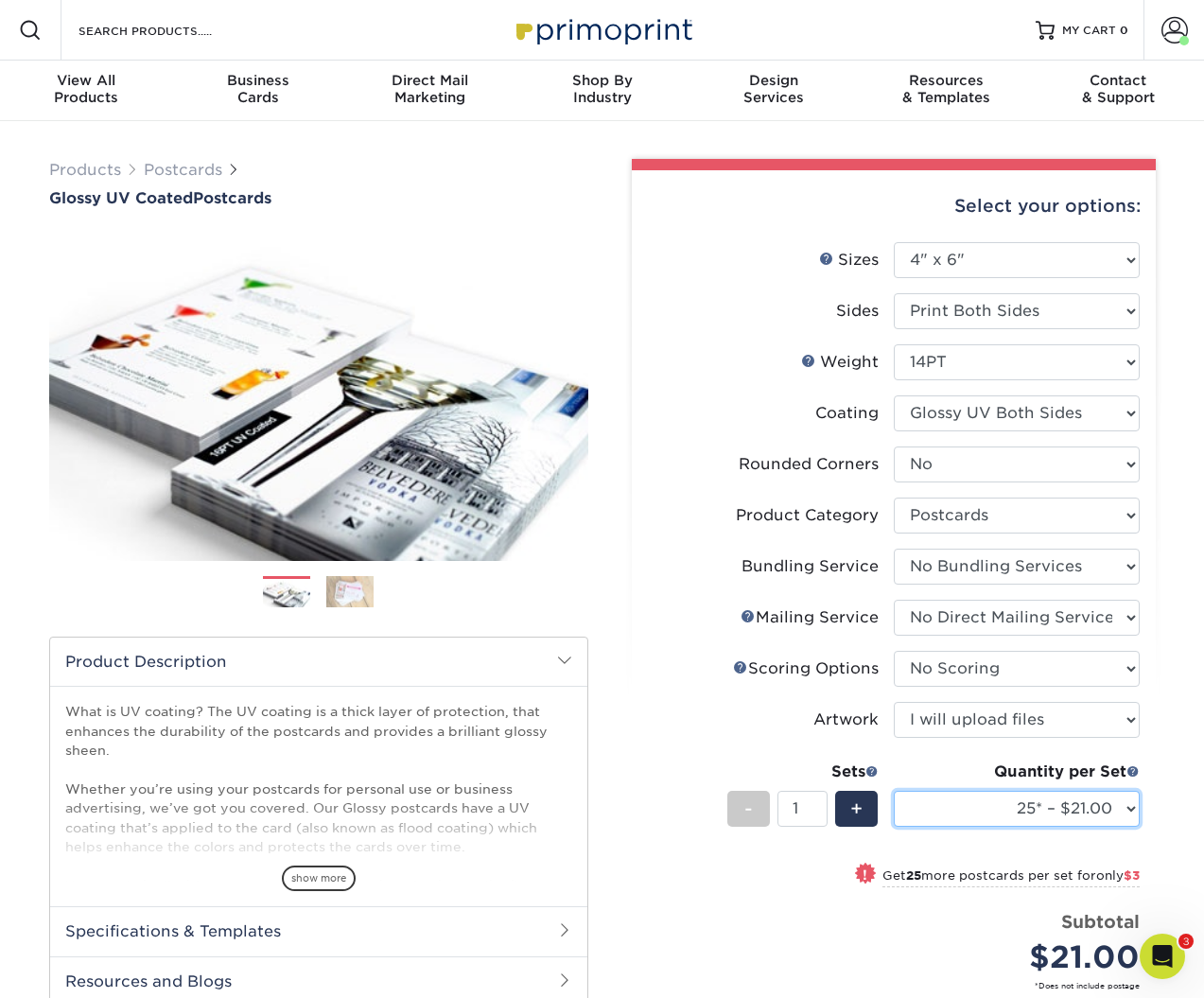 select on "250* – $62.00" 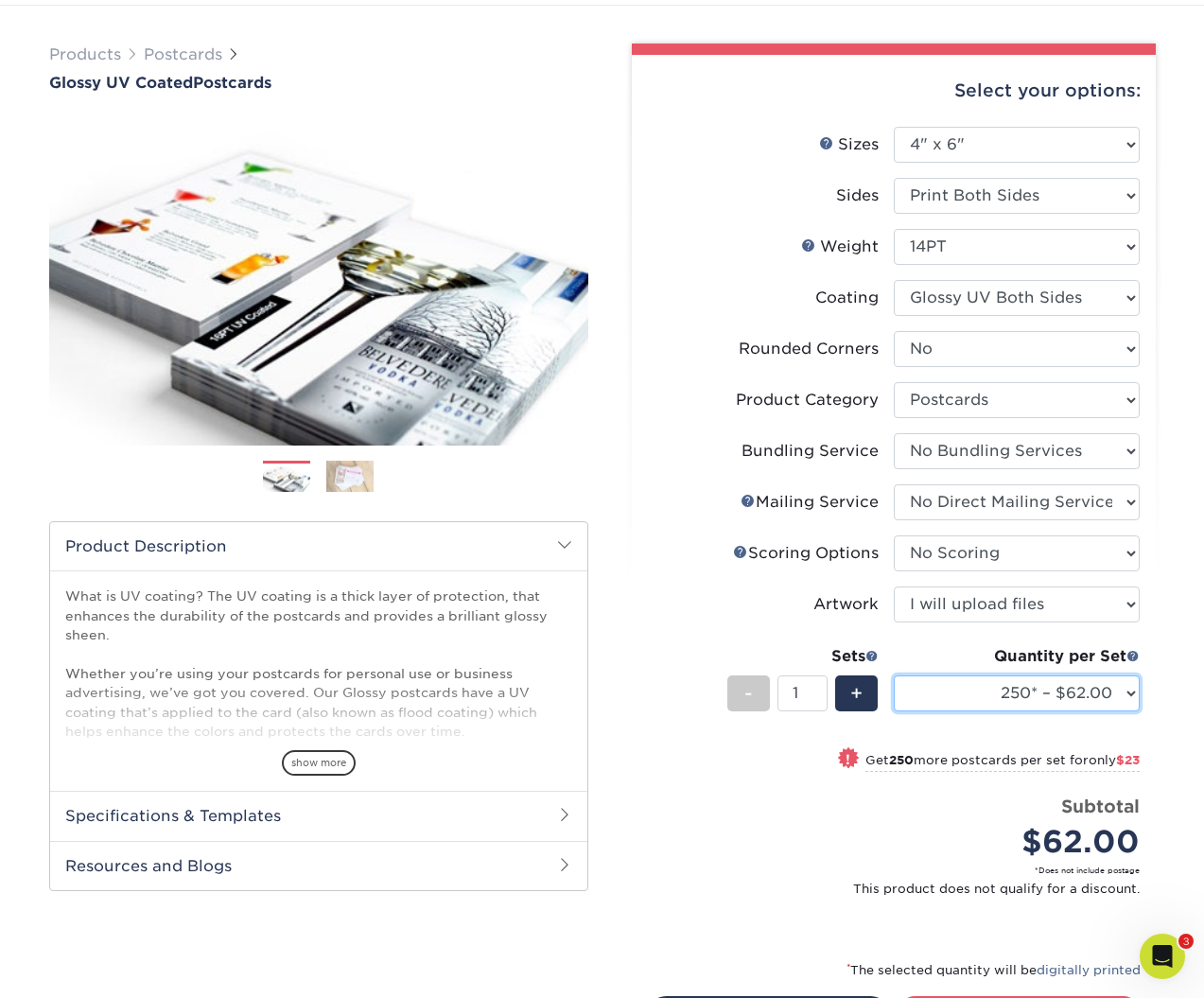 scroll, scrollTop: 155, scrollLeft: 0, axis: vertical 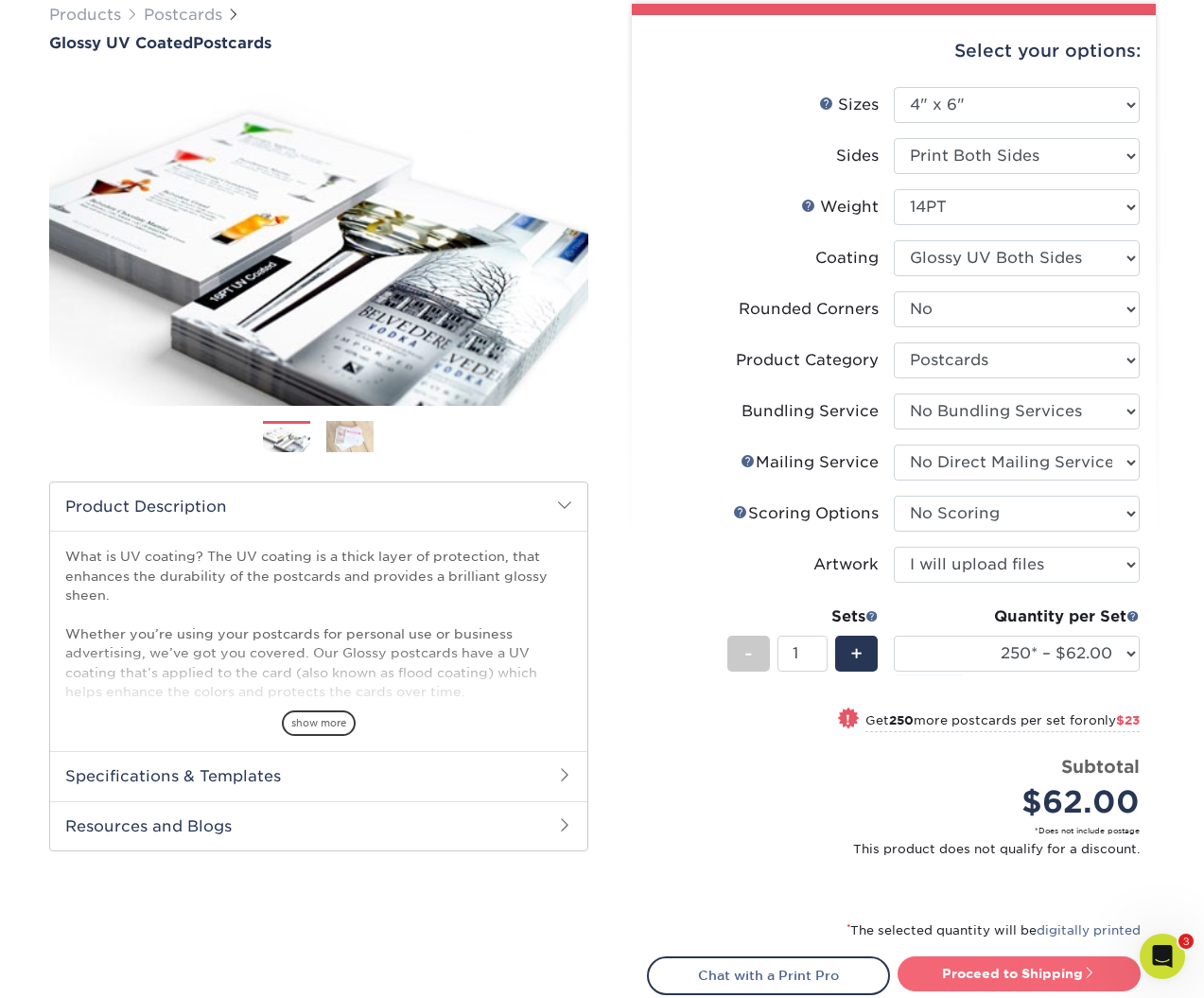 click on "Proceed to Shipping" at bounding box center [1019, 973] 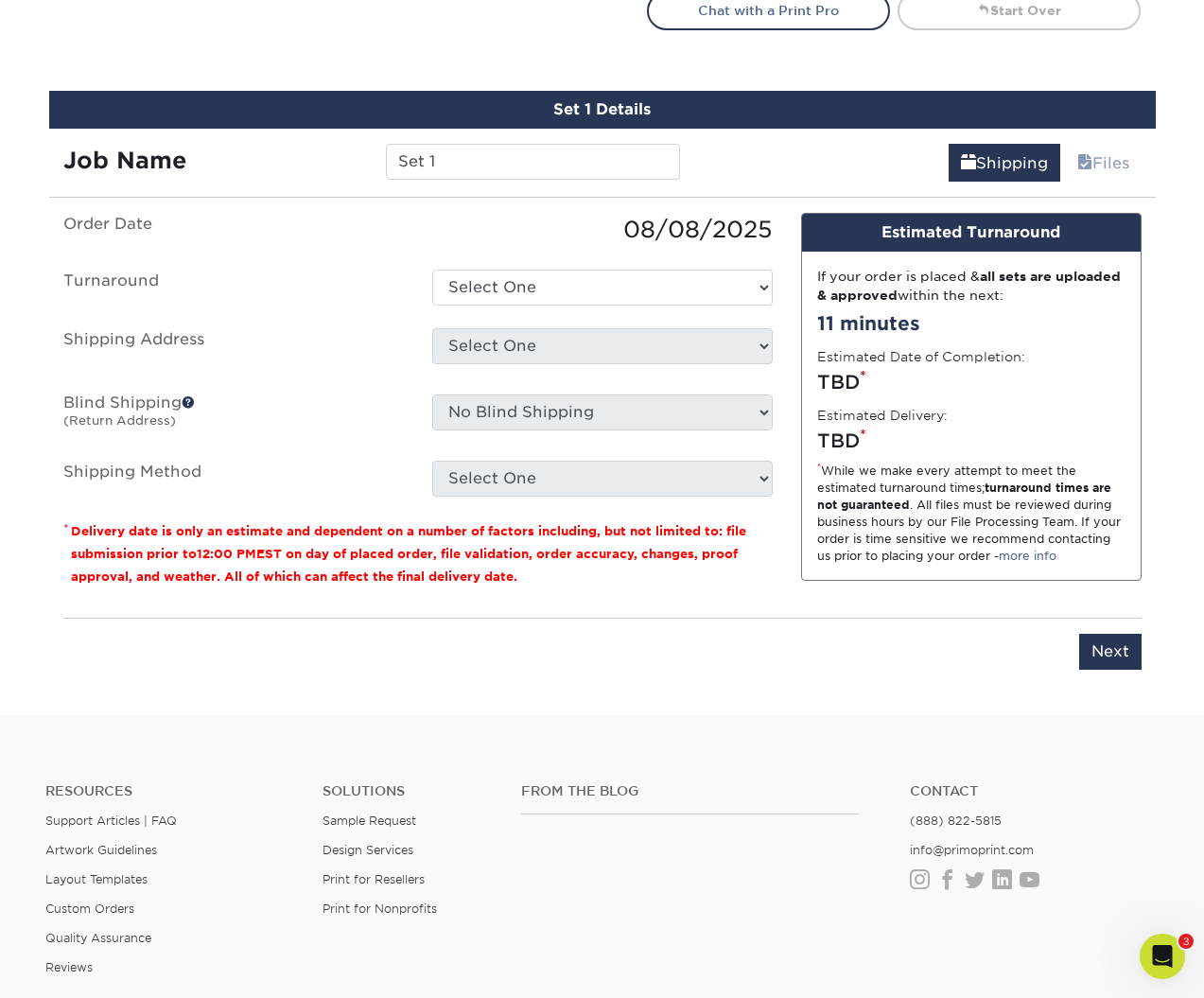scroll, scrollTop: 1162, scrollLeft: 0, axis: vertical 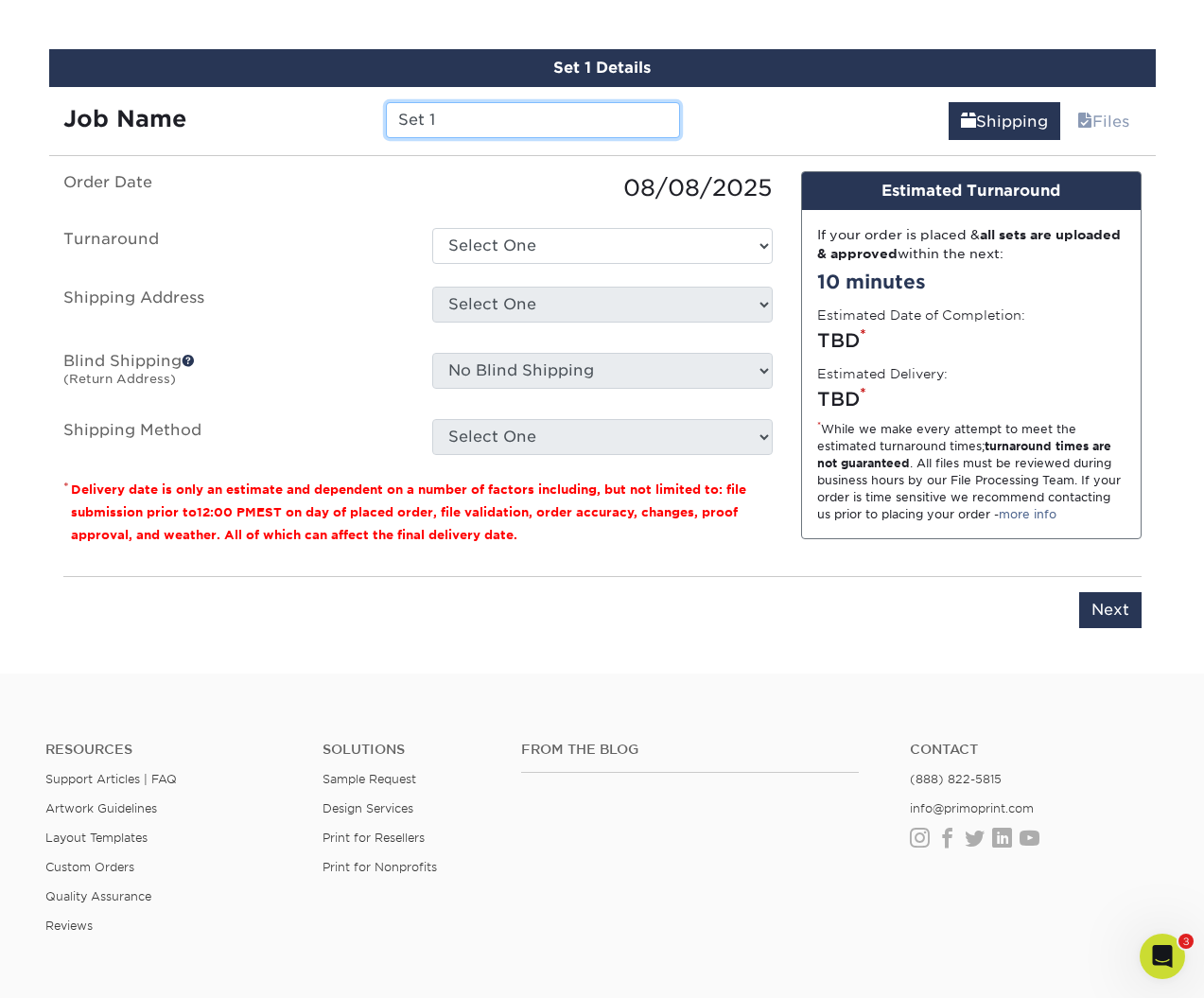 click on "Set 1" at bounding box center (532, 120) 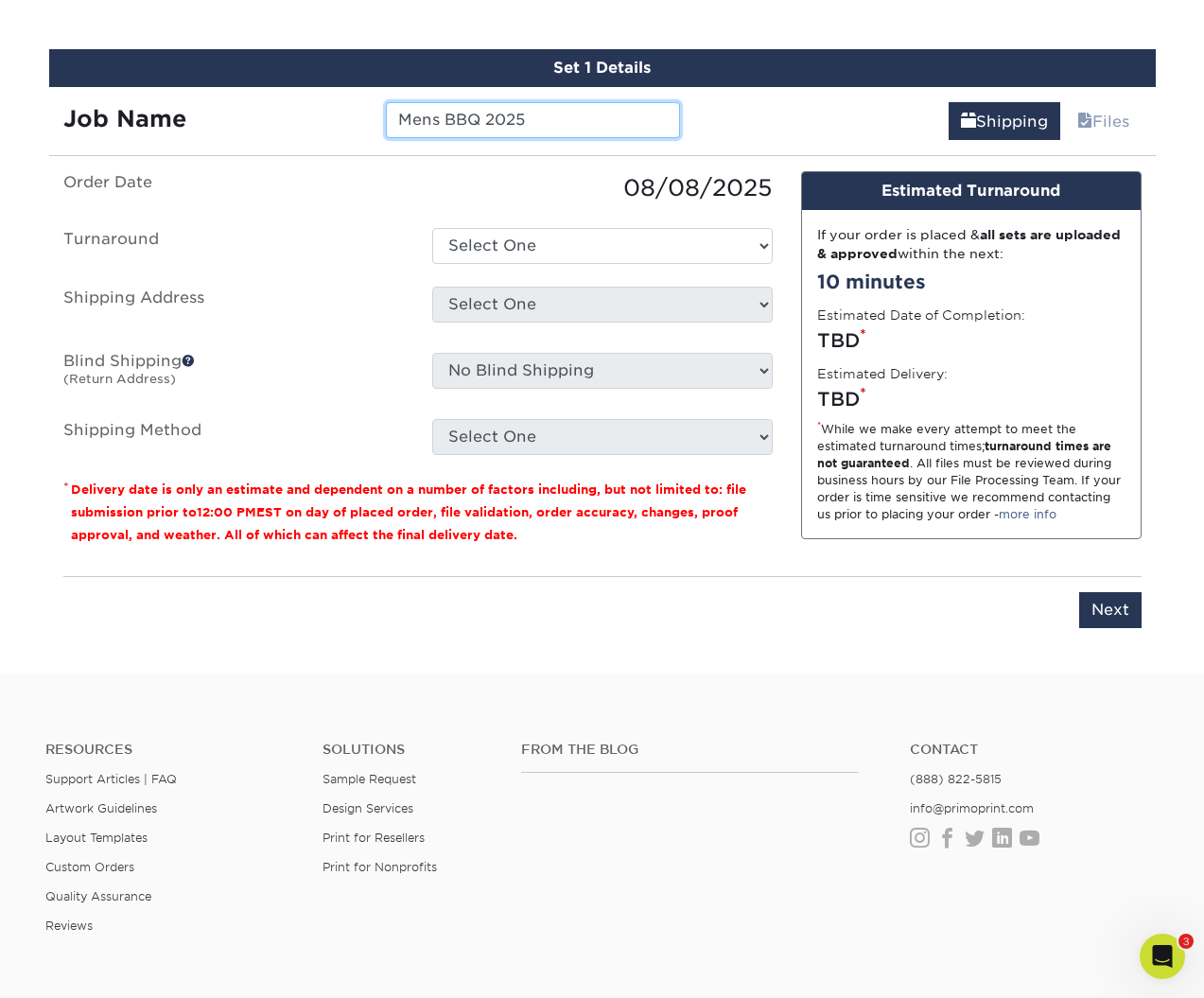 type on "Mens BBQ 2025" 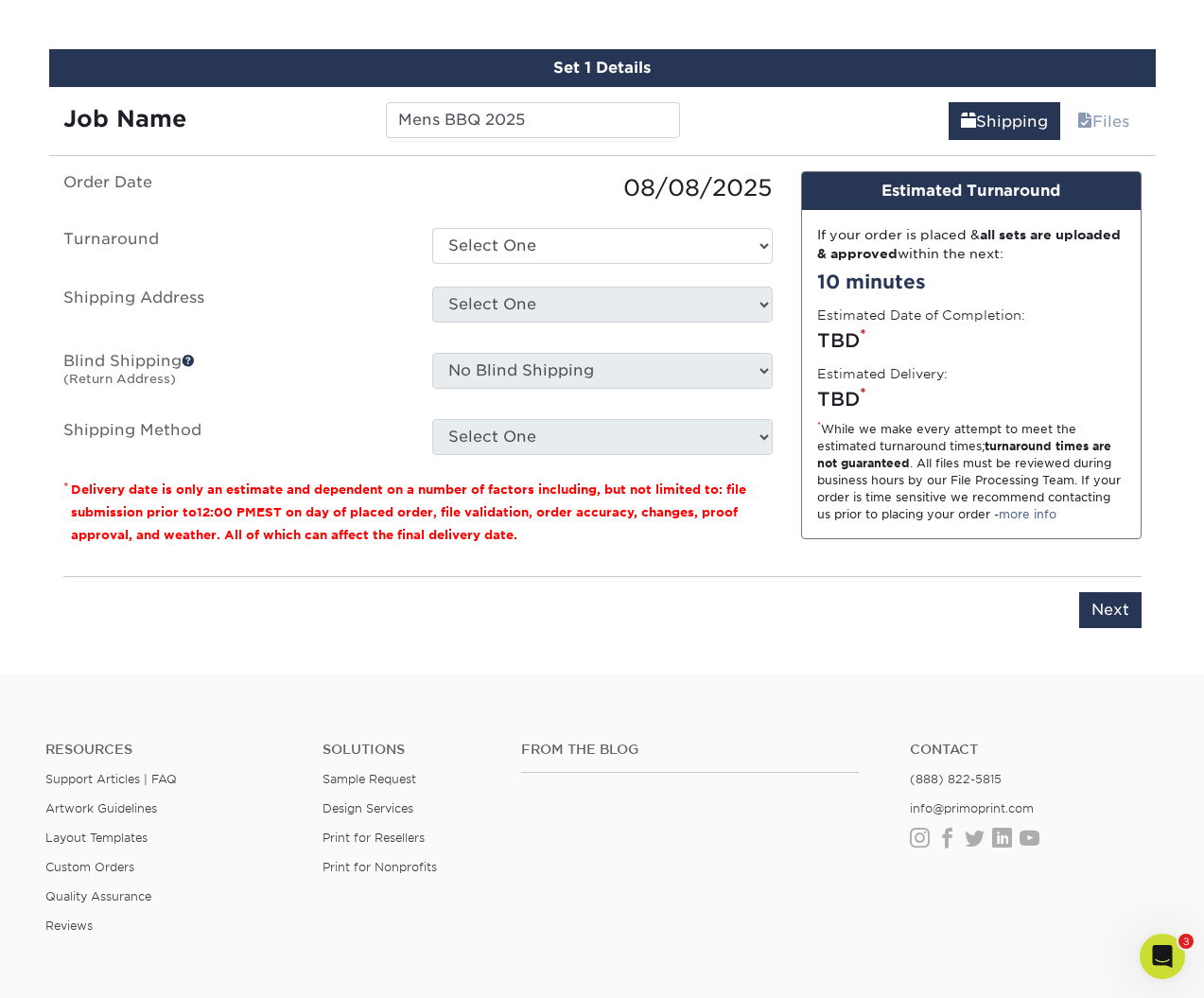 drag, startPoint x: 594, startPoint y: 220, endPoint x: 575, endPoint y: 216, distance: 19.416488 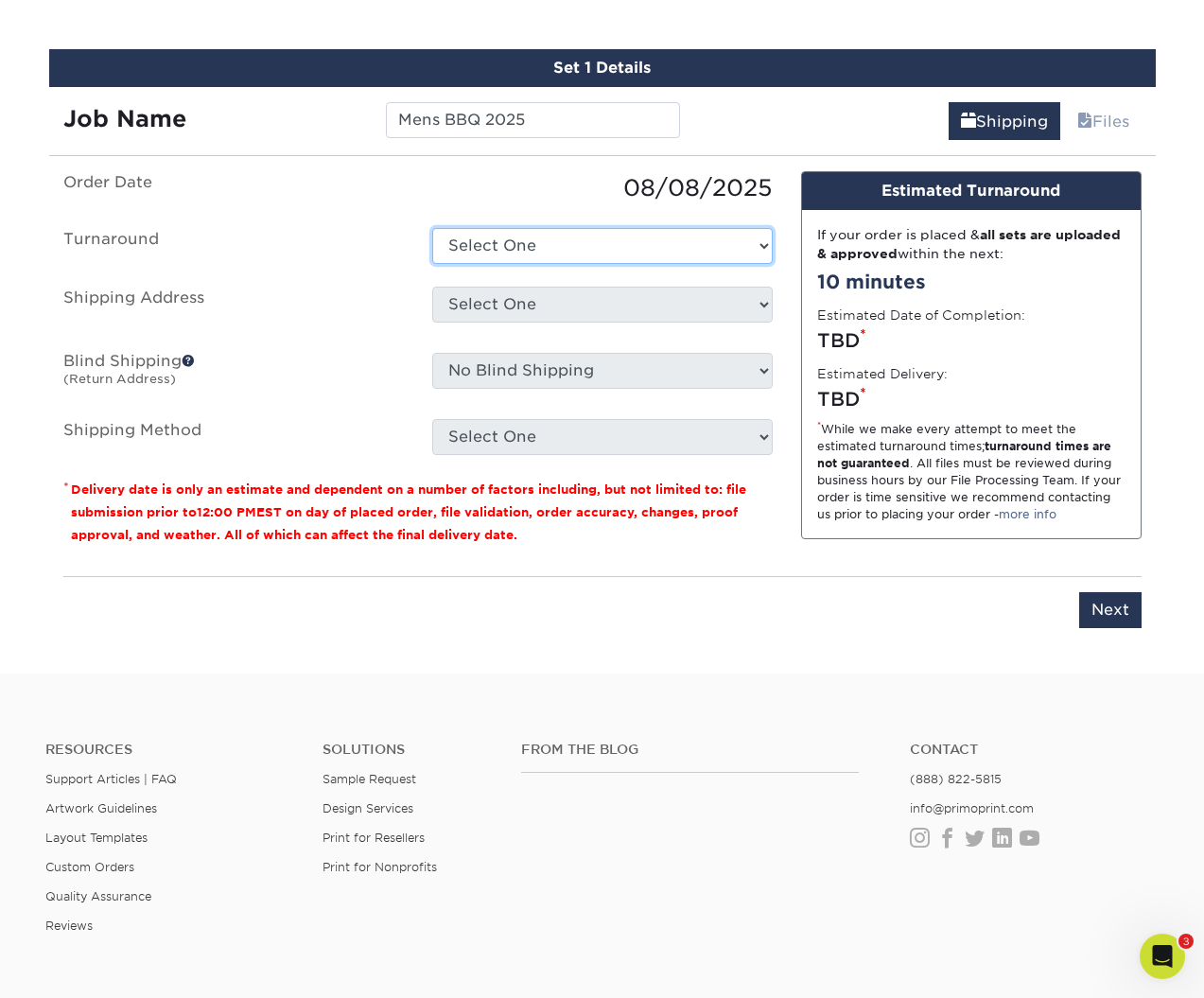 select on "f77f91a5-6b05-4b3f-8418-f06c86da1d27" 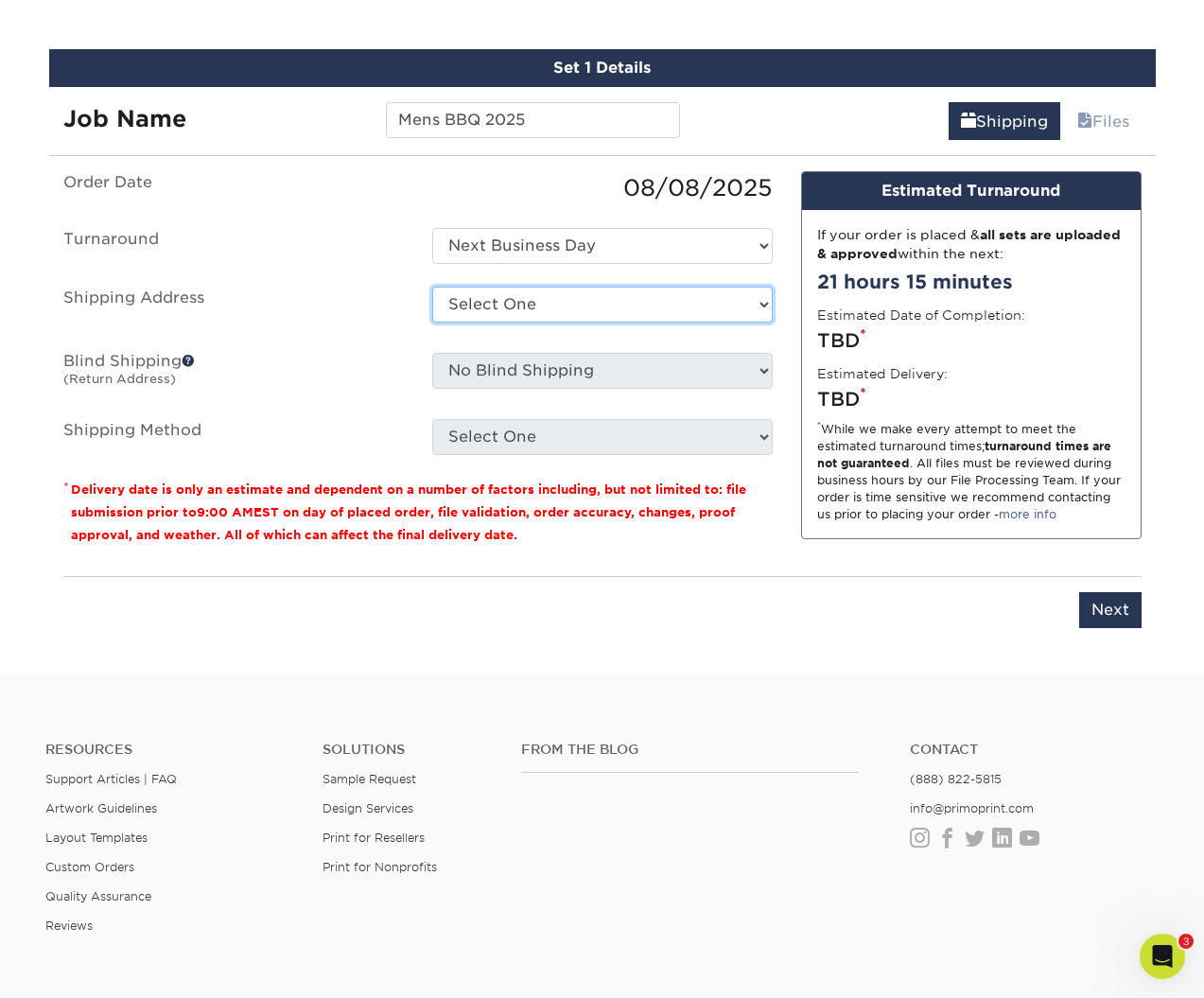 select on "264087" 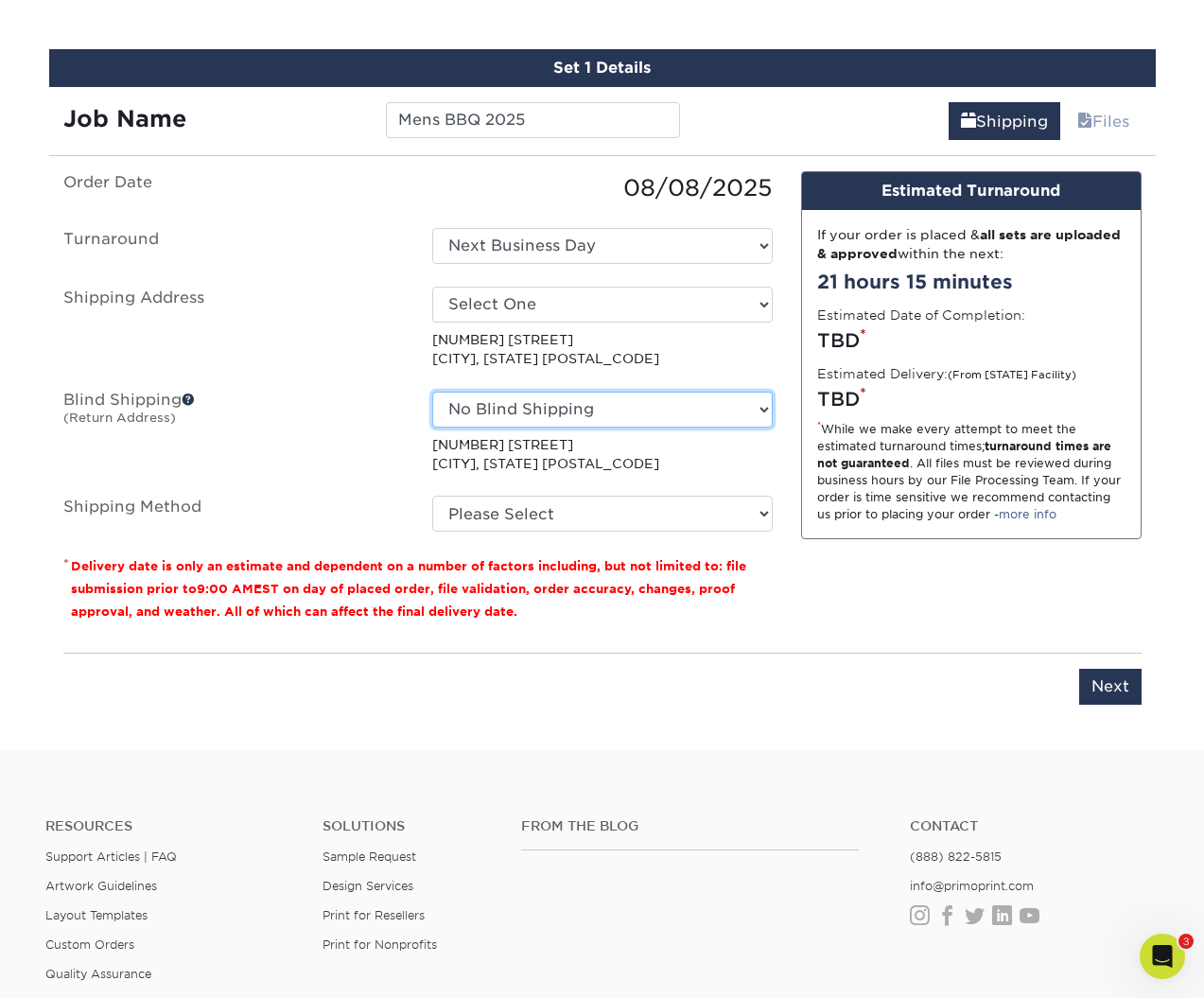 select on "-1" 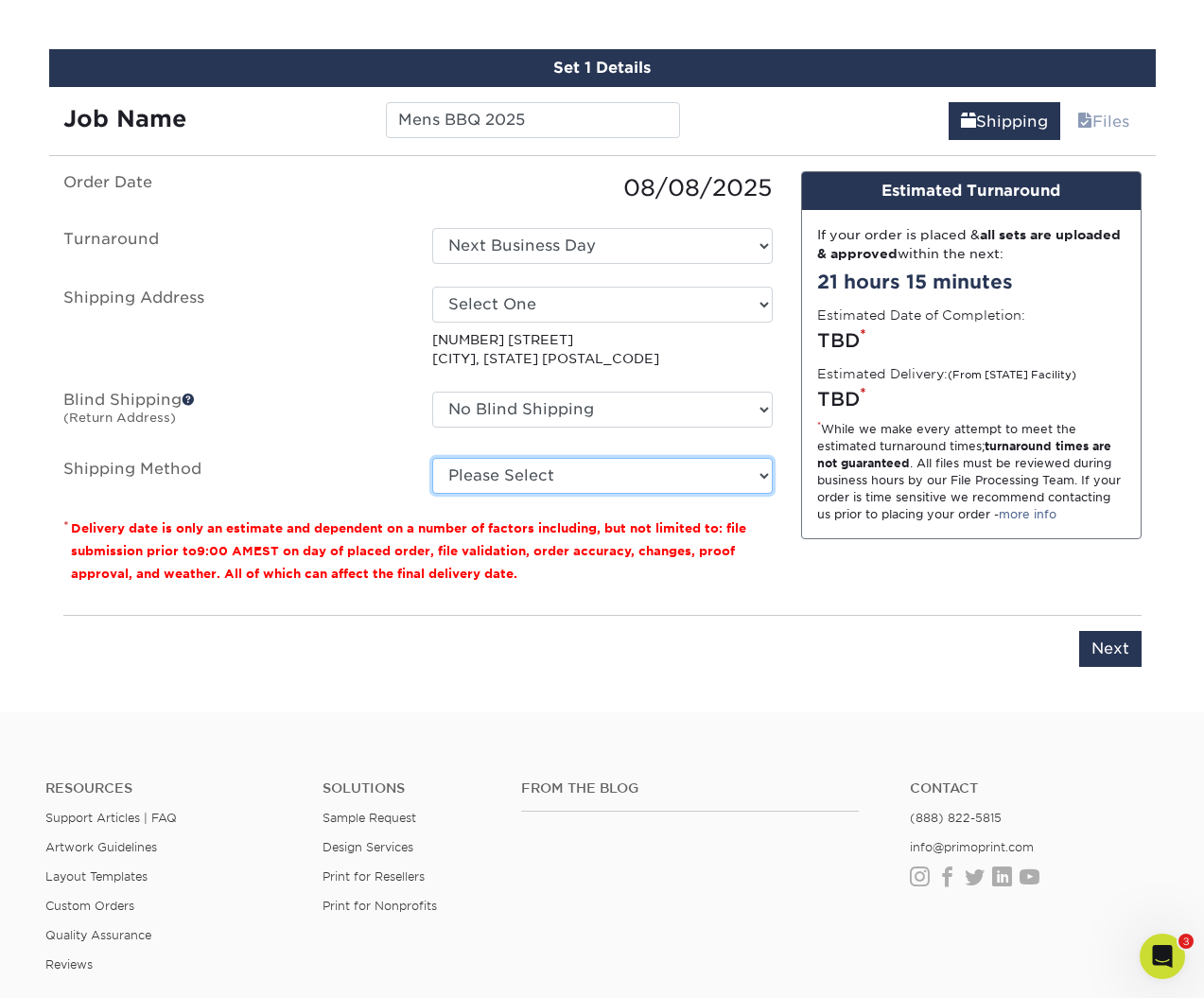 select on "03" 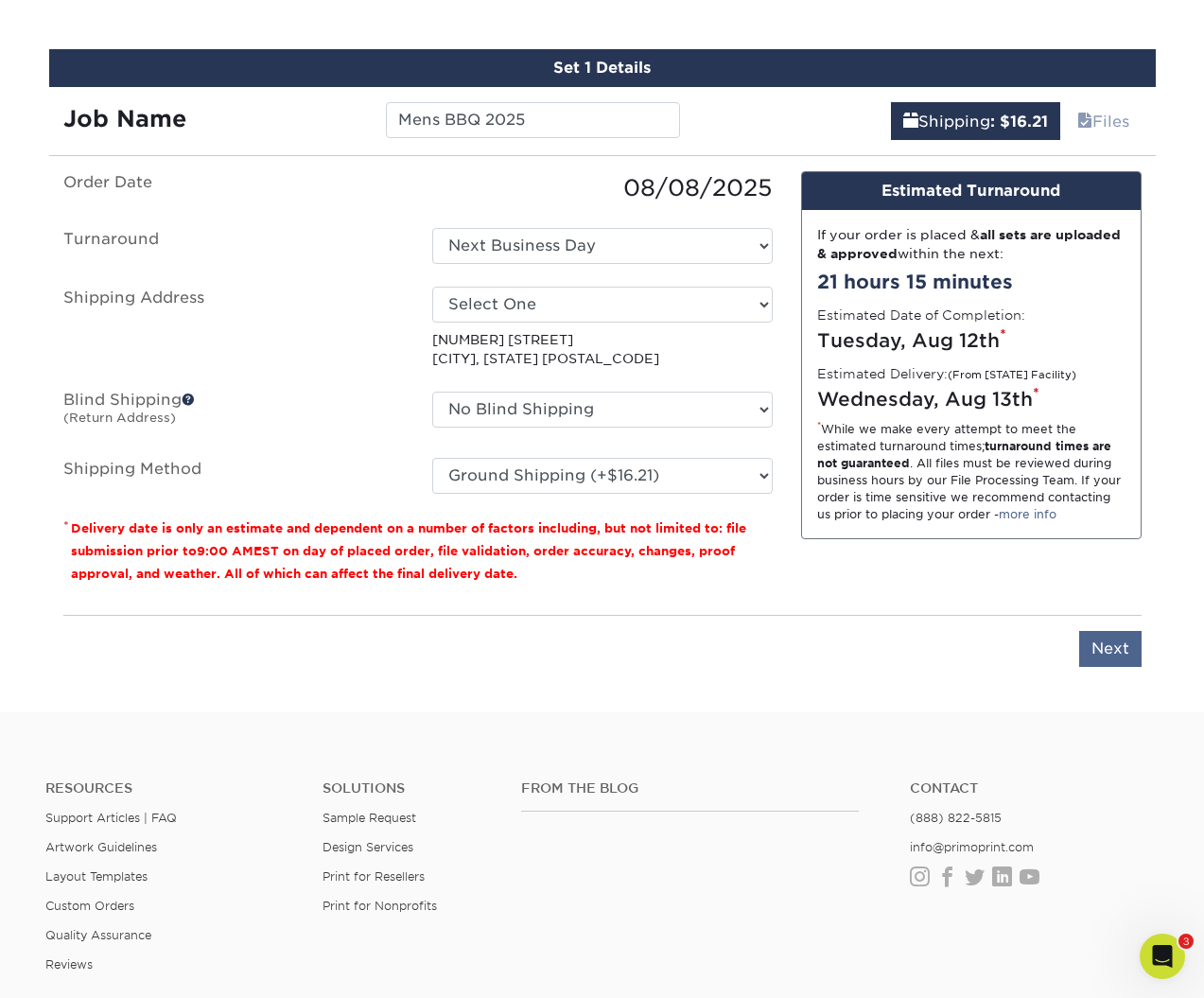 click on "Next" at bounding box center [1110, 649] 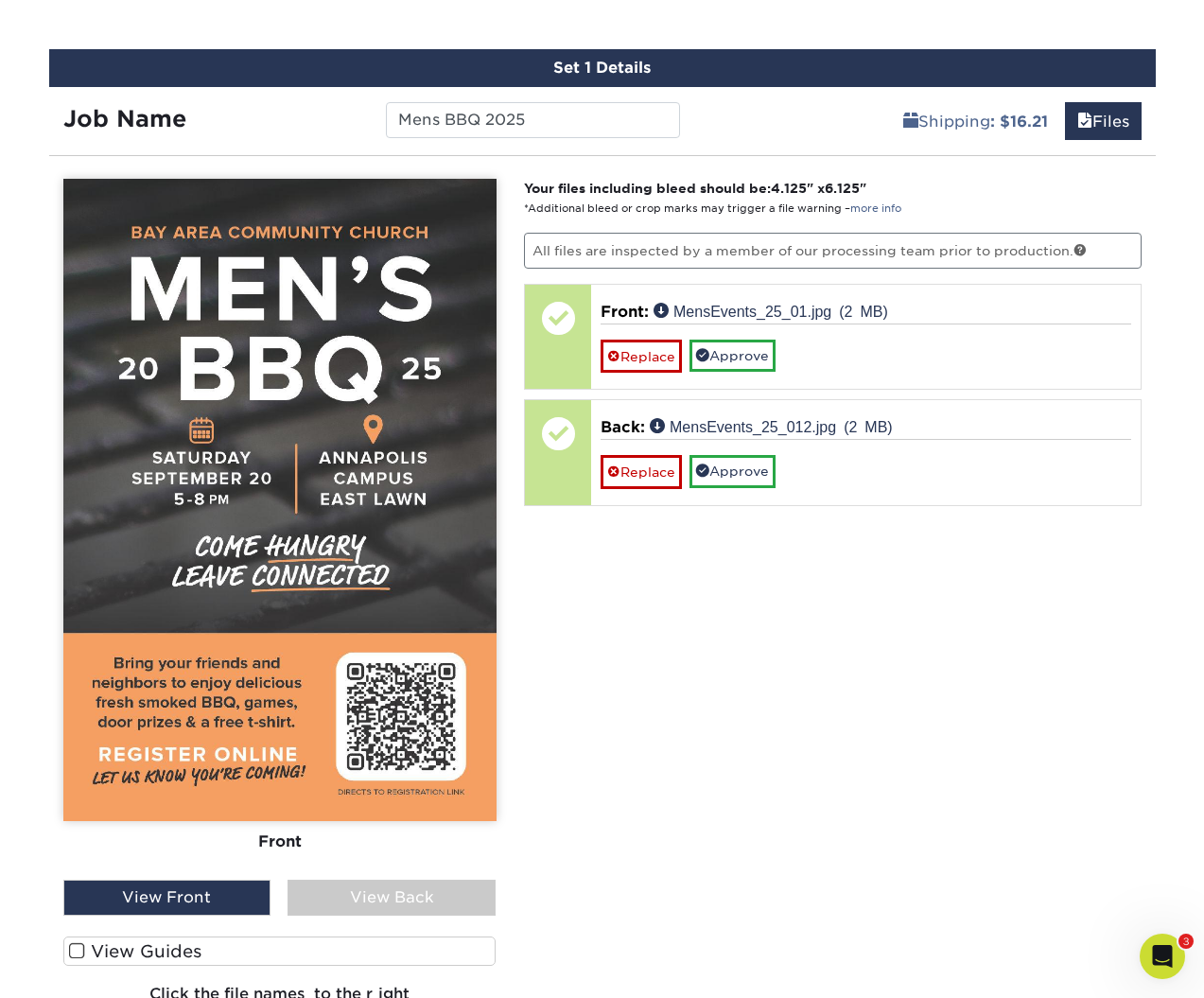 click on "View Guides" at bounding box center [280, 951] 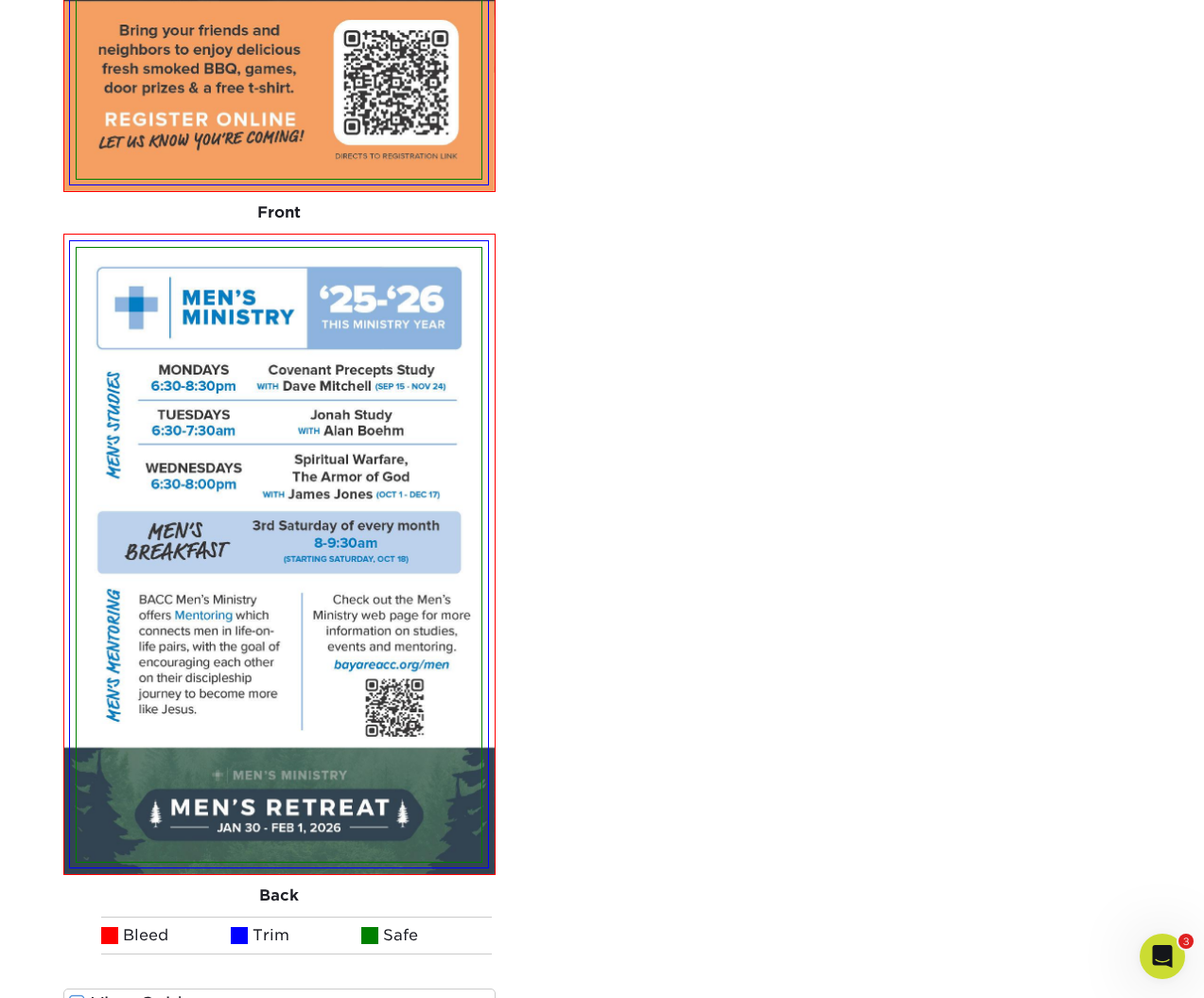 scroll, scrollTop: 1791, scrollLeft: 0, axis: vertical 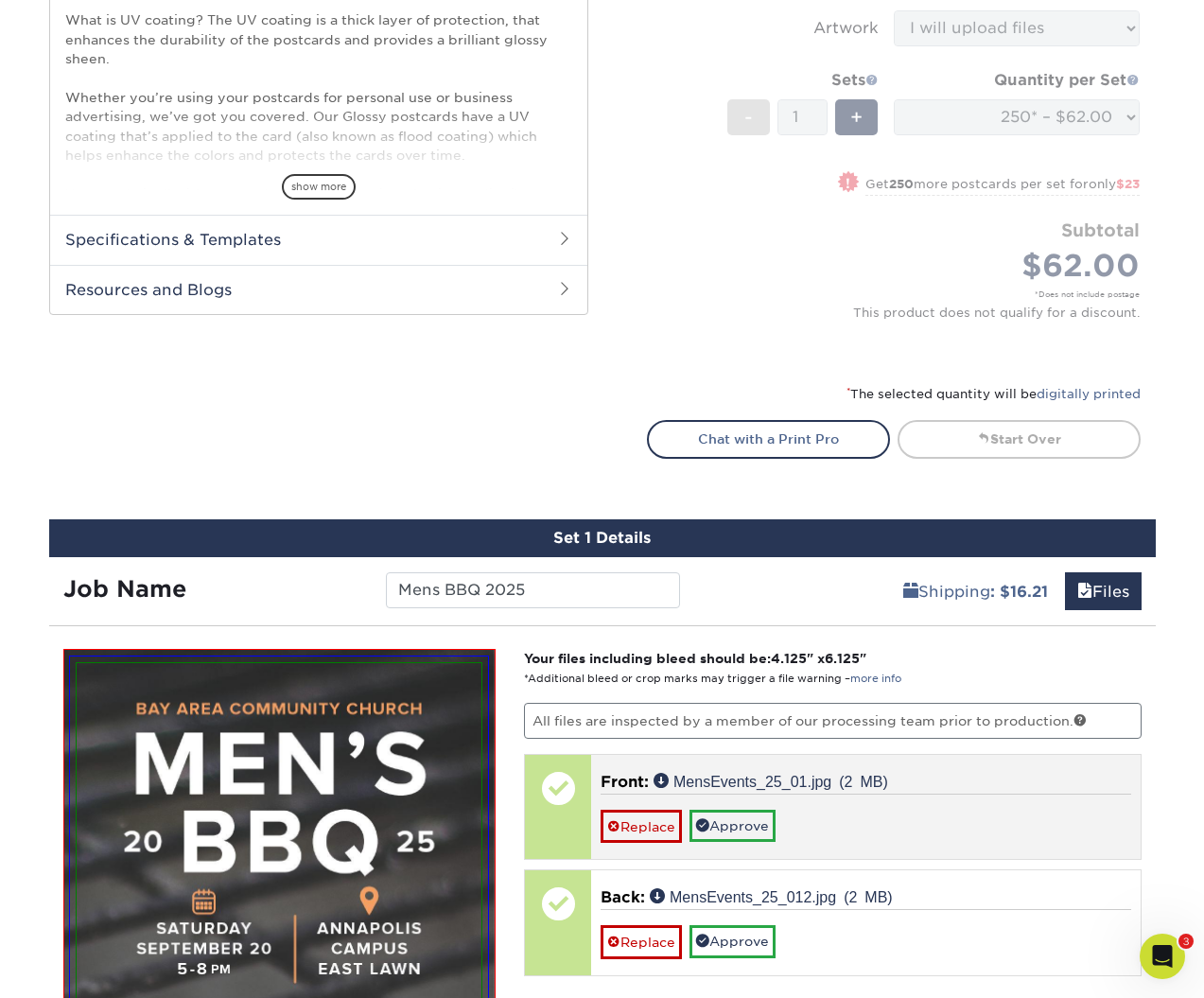 click on "Replace
Approve" at bounding box center [865, 818] 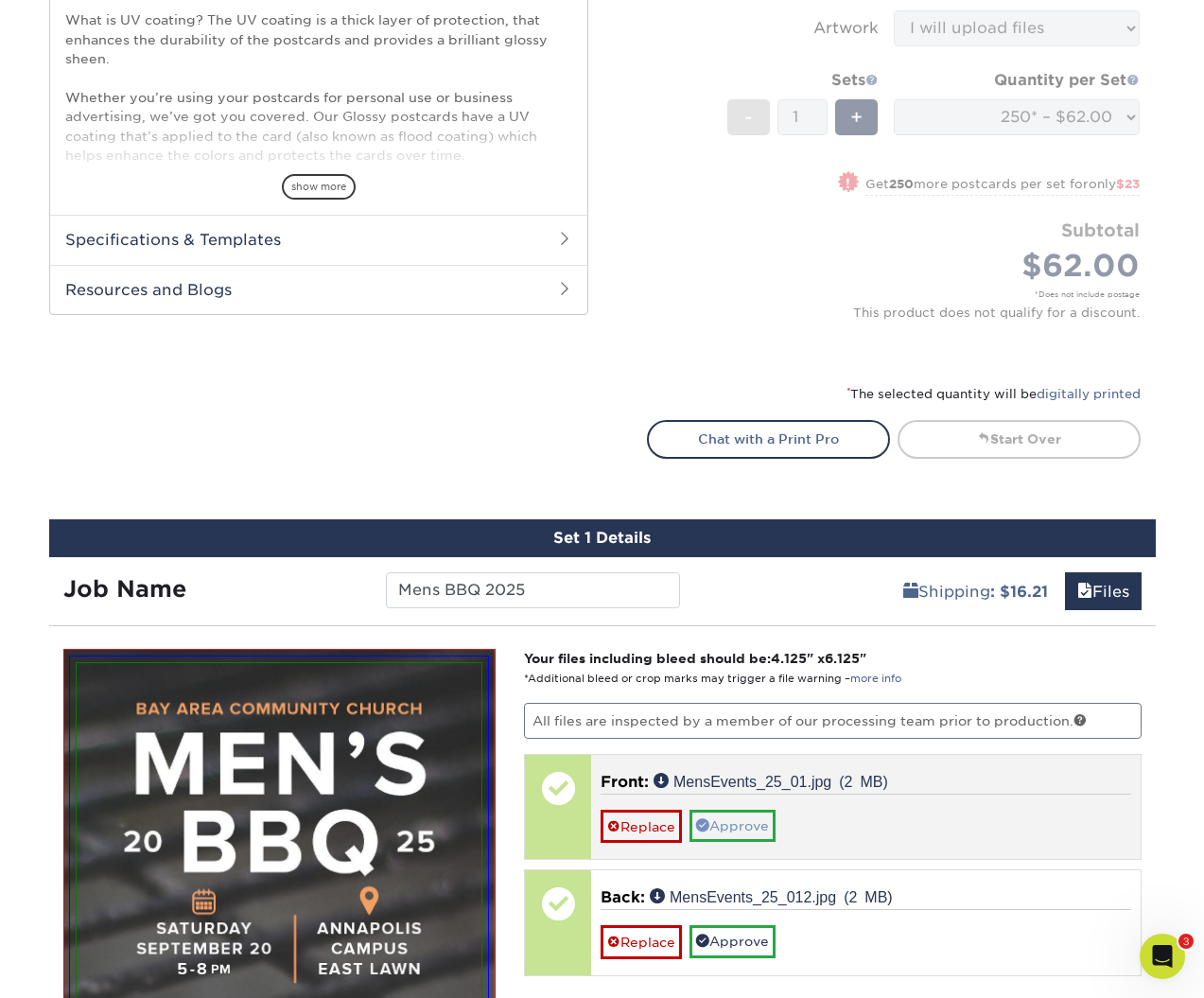 click on "Approve" at bounding box center [732, 826] 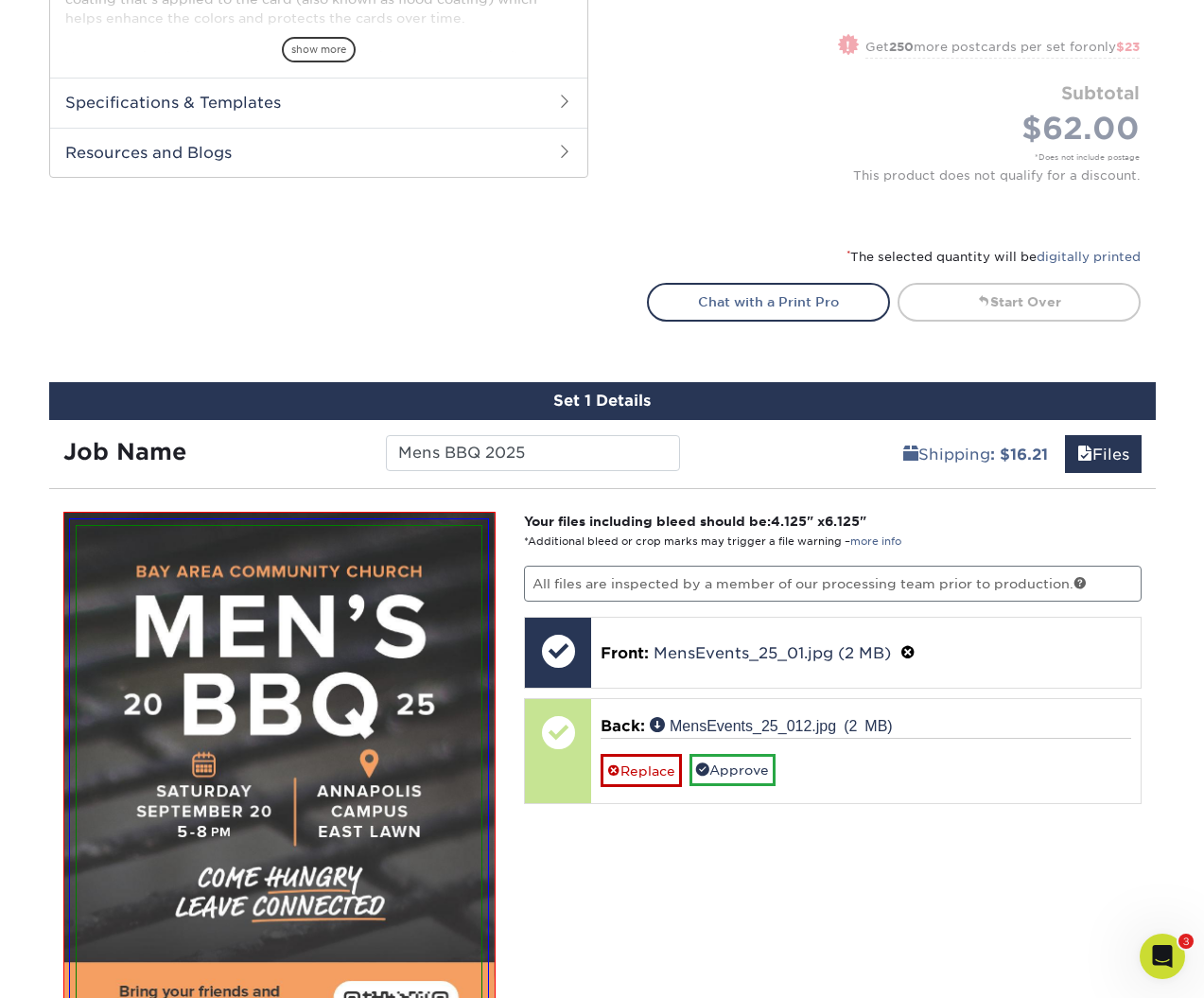 scroll, scrollTop: 839, scrollLeft: 0, axis: vertical 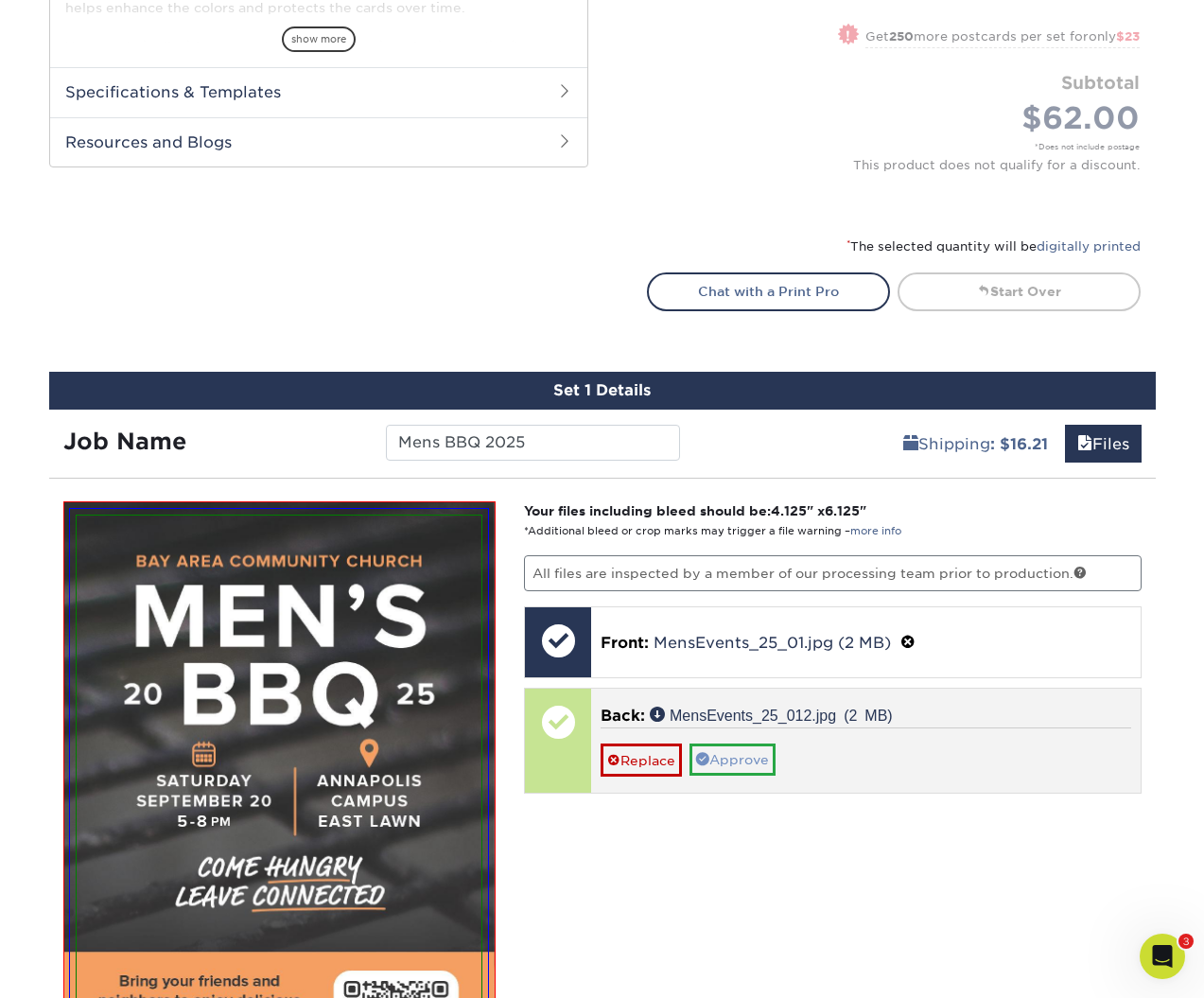 click on "Approve" at bounding box center (732, 760) 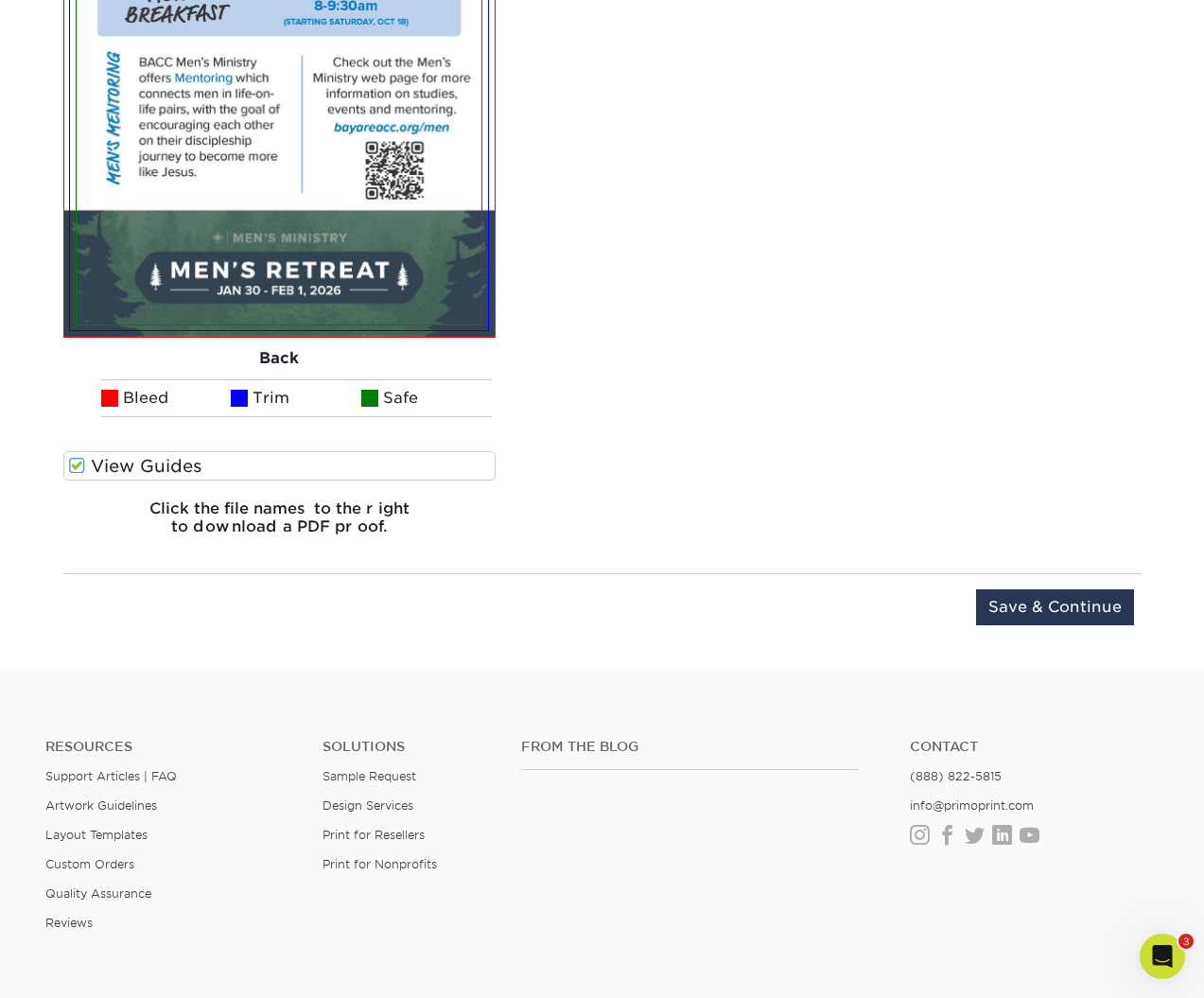 scroll, scrollTop: 2389, scrollLeft: 0, axis: vertical 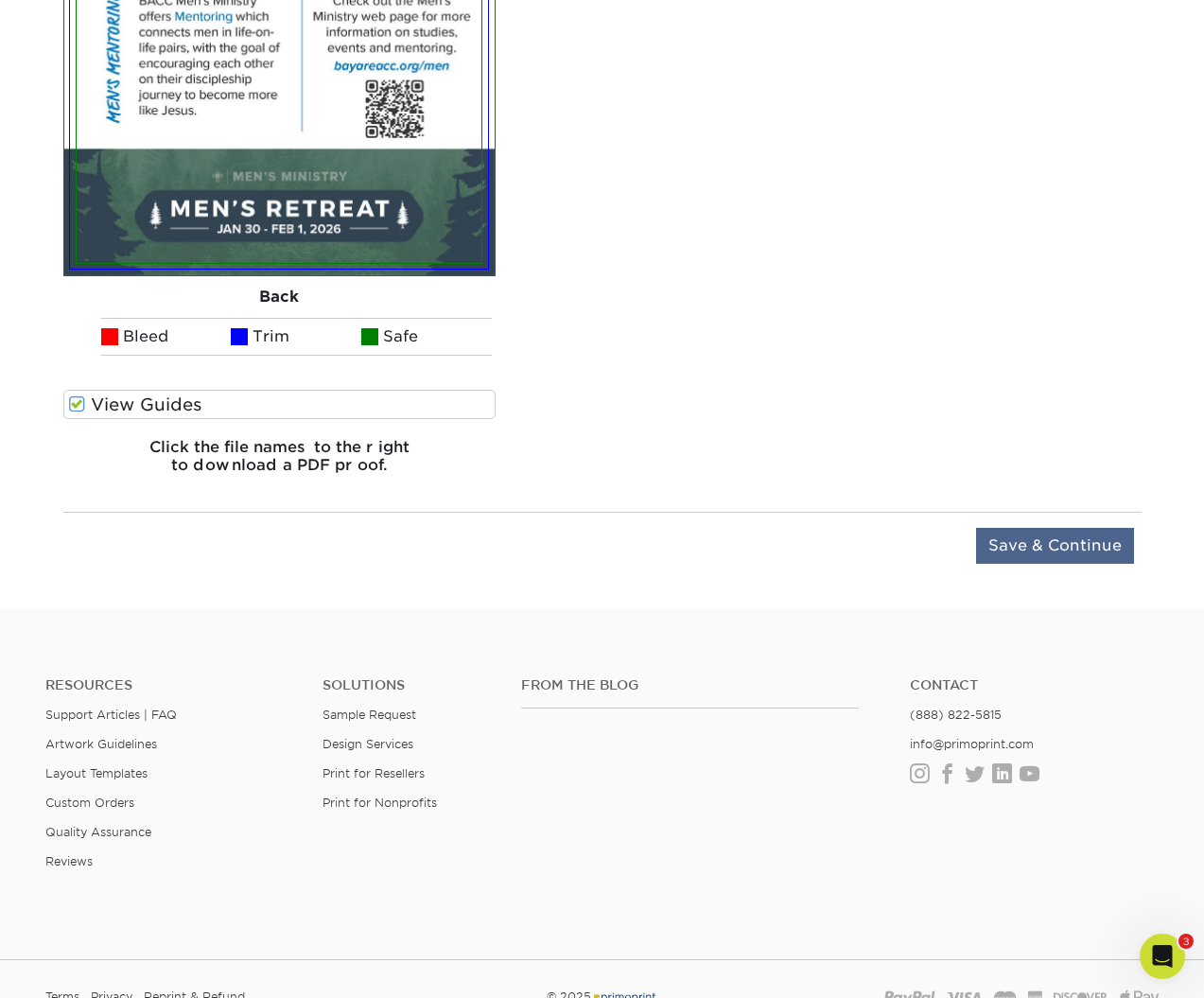 click on "Save & Continue" at bounding box center (1055, 546) 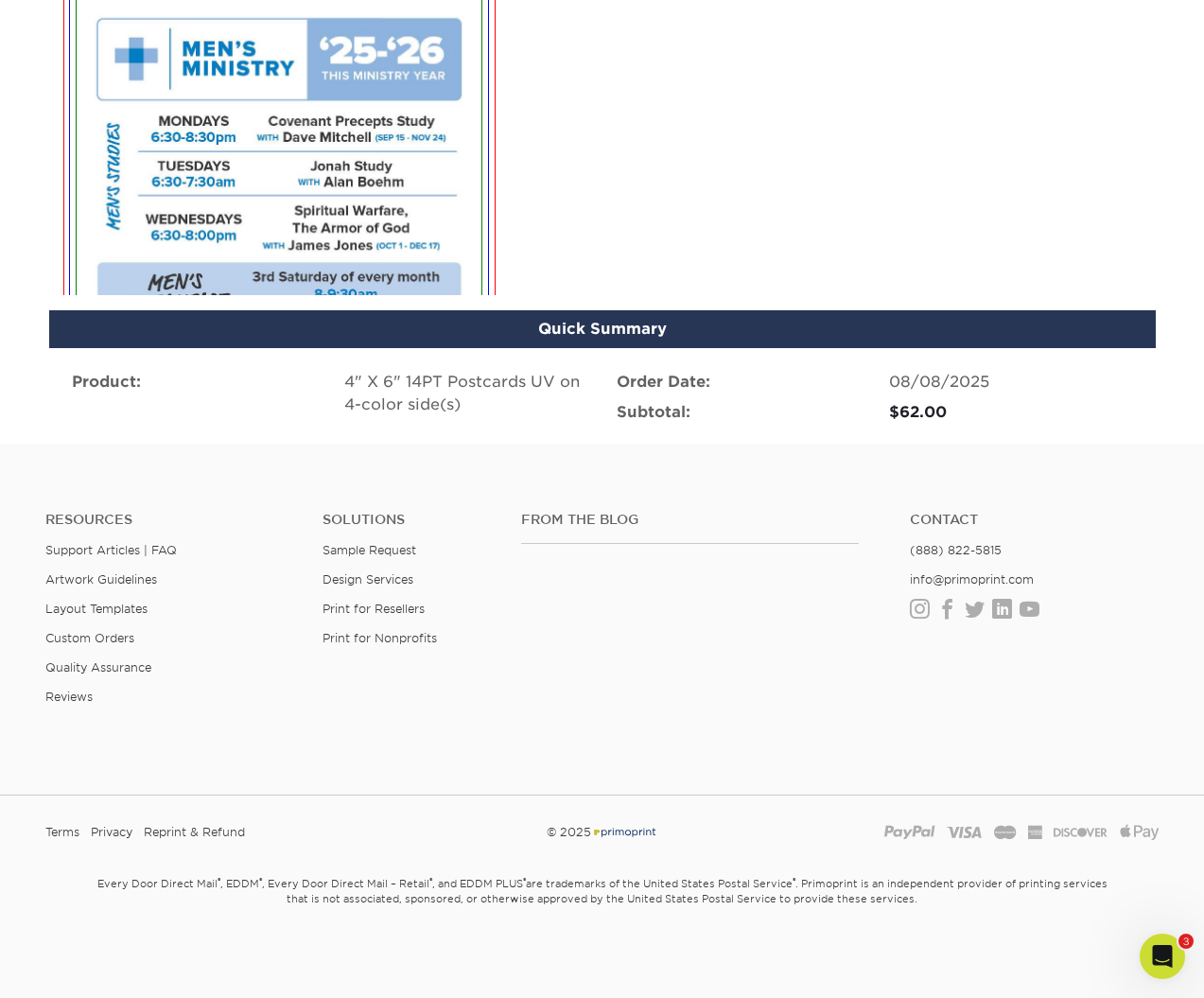 scroll, scrollTop: 1217, scrollLeft: 0, axis: vertical 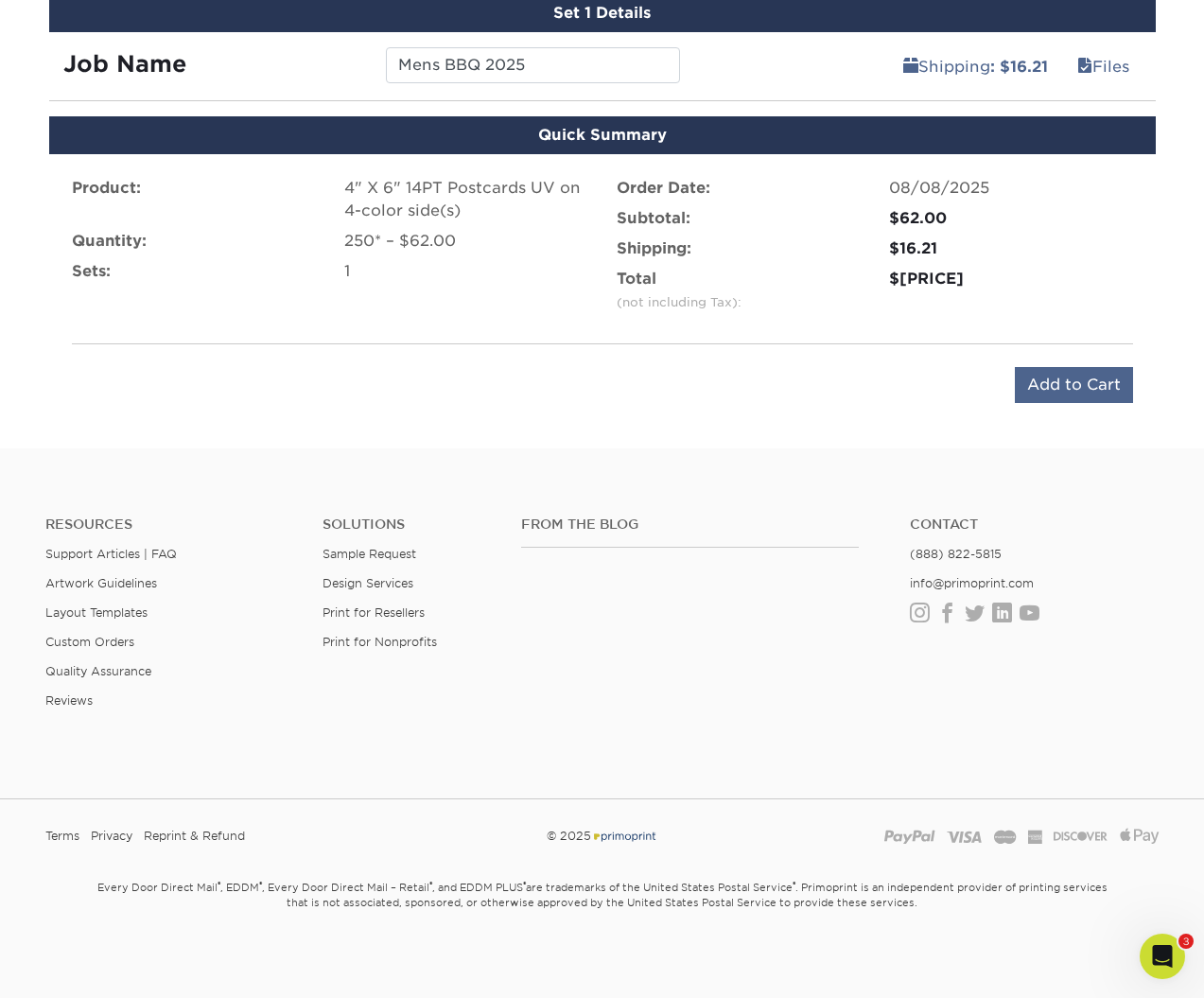 click on "Add to Cart" at bounding box center (1073, 385) 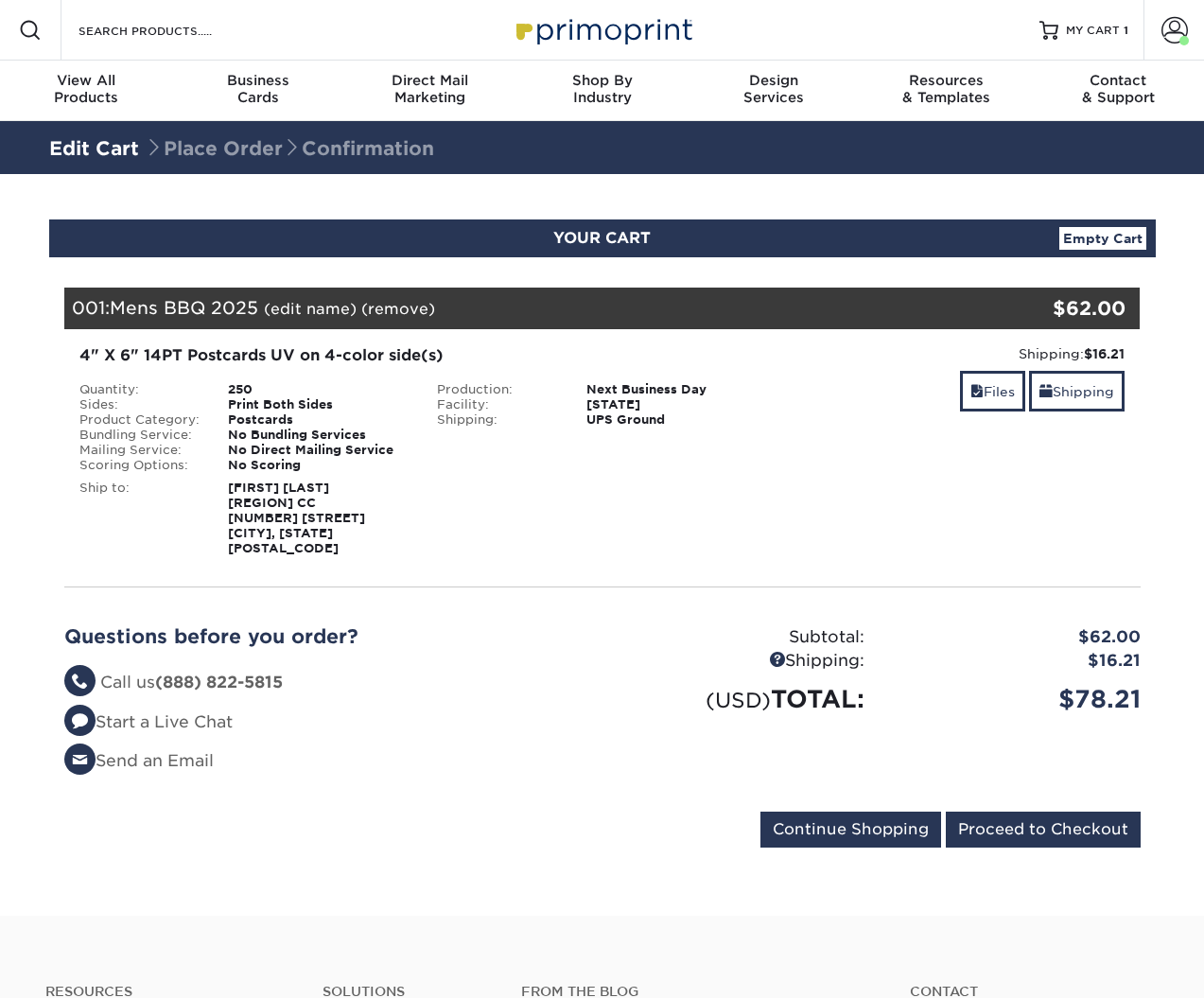 scroll, scrollTop: 0, scrollLeft: 0, axis: both 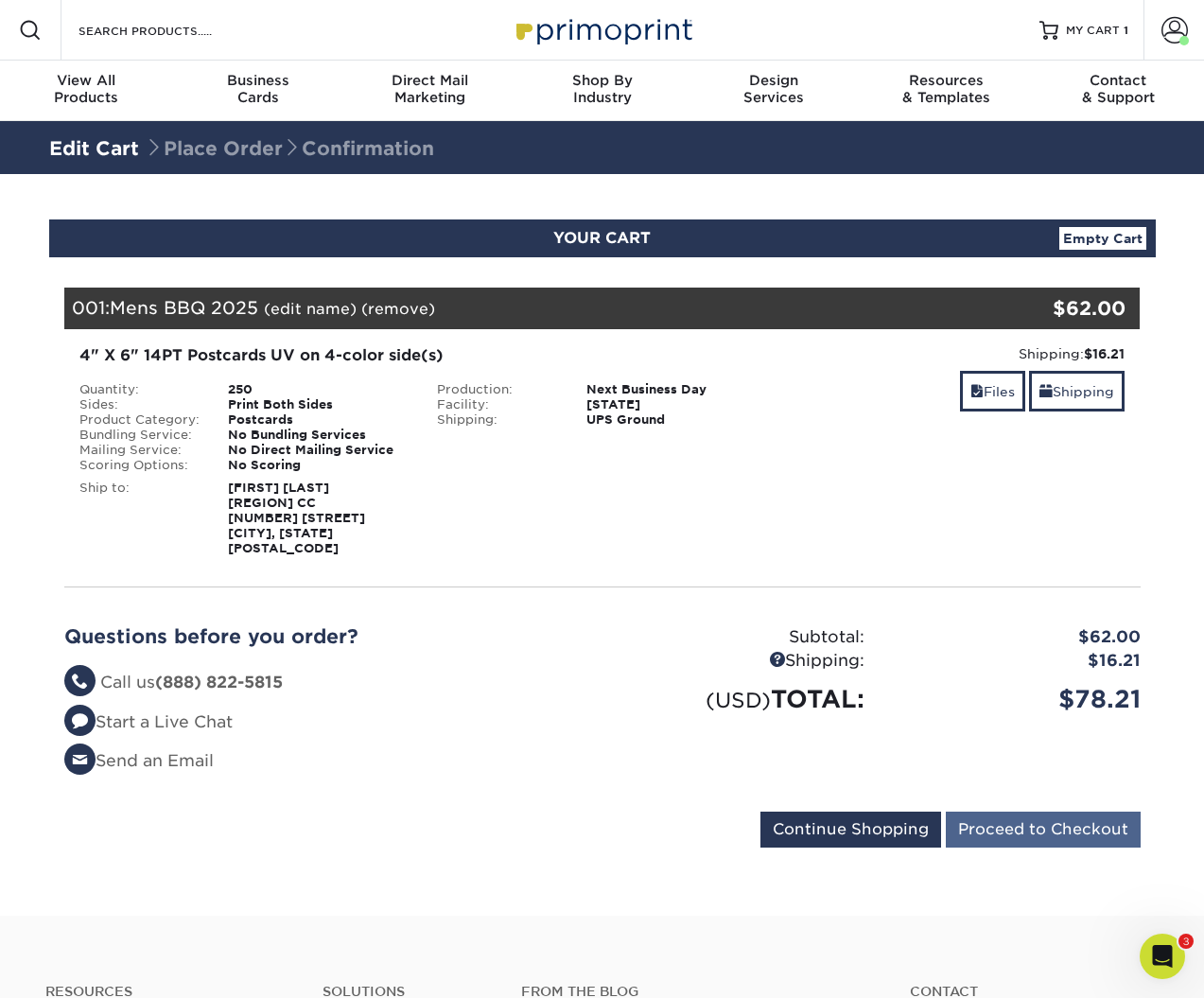 click on "Proceed to Checkout" at bounding box center (1043, 830) 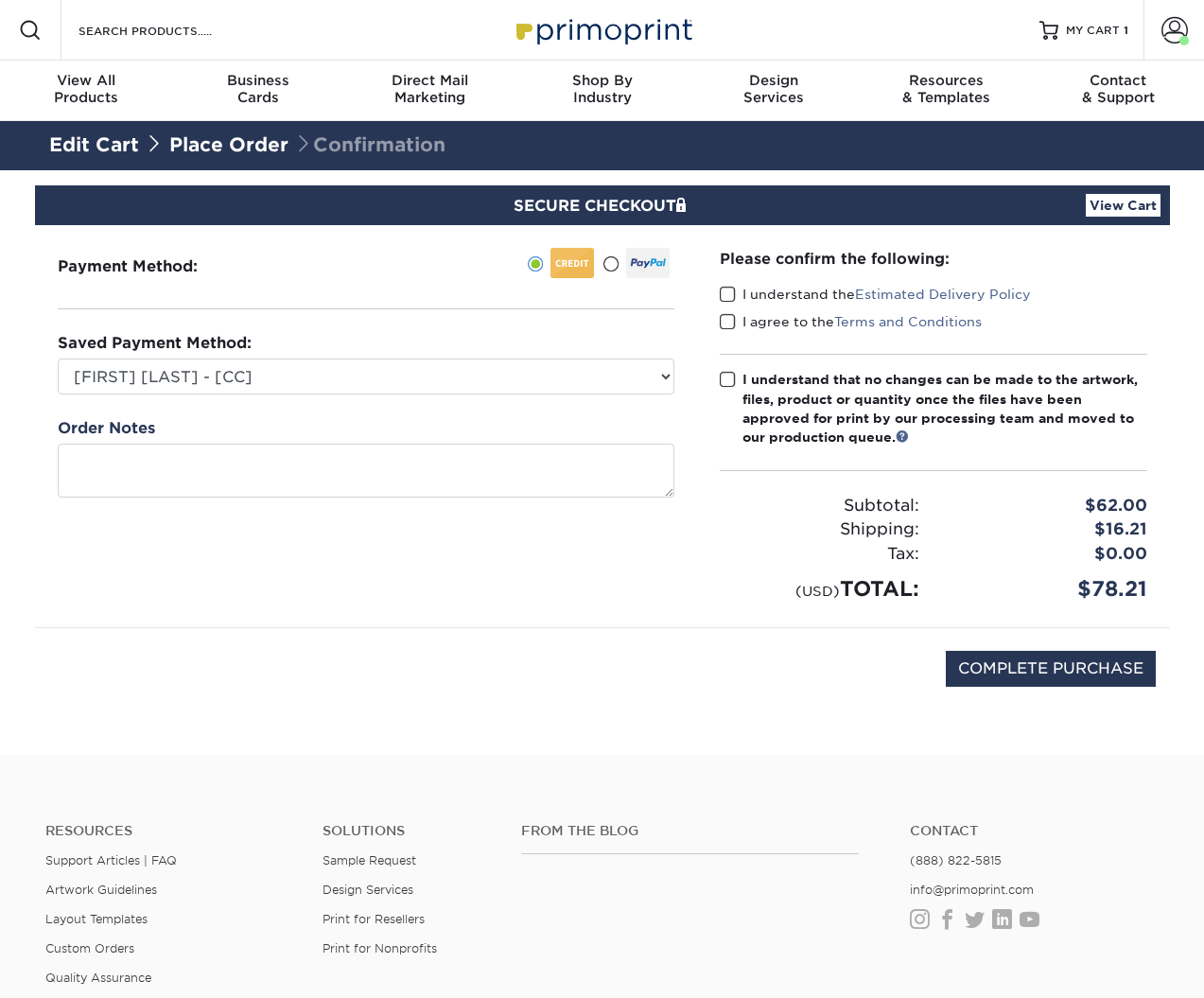 scroll, scrollTop: 0, scrollLeft: 0, axis: both 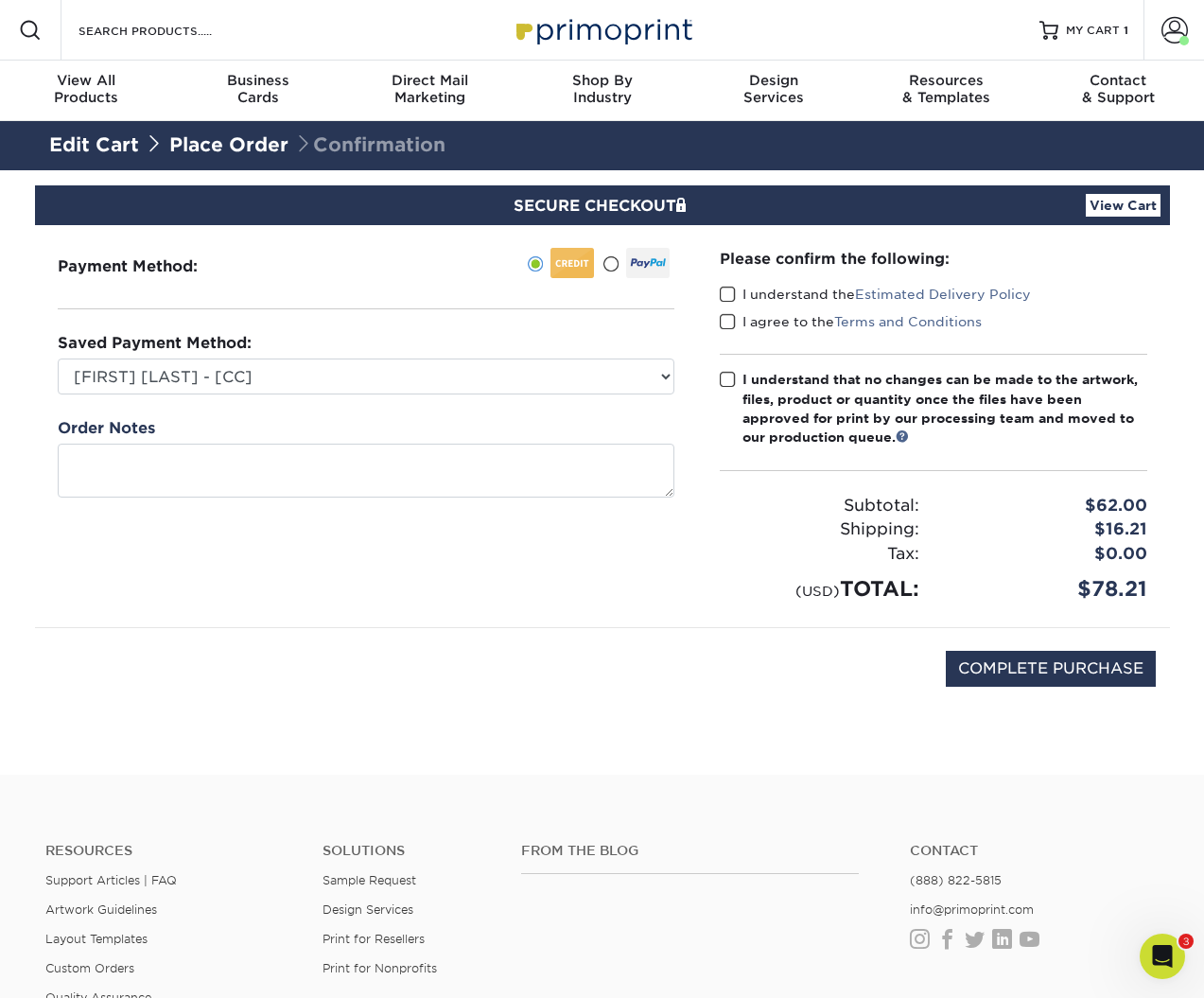 drag, startPoint x: 727, startPoint y: 290, endPoint x: 726, endPoint y: 306, distance: 16.03122 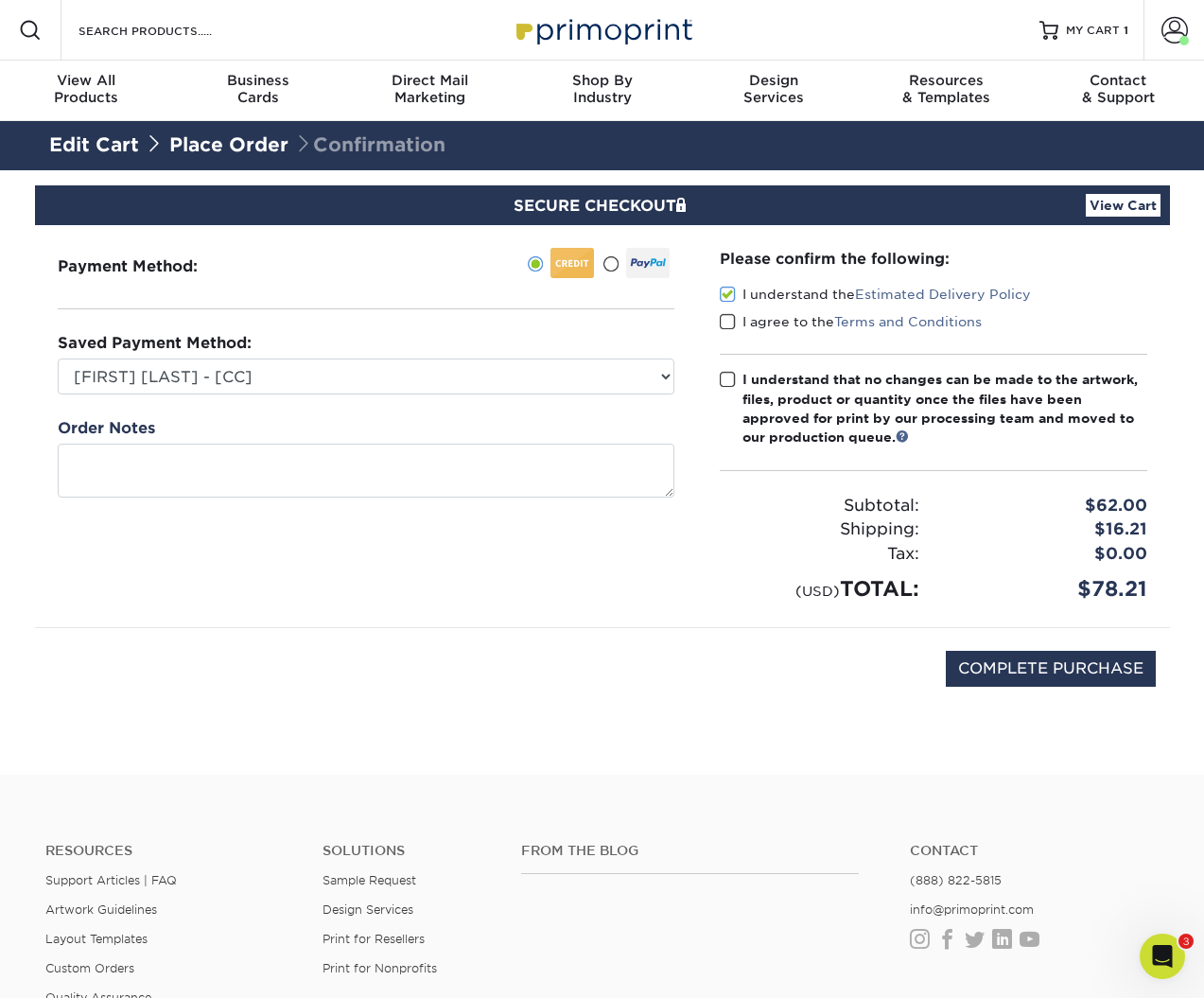 click on "I understand the  Estimated Delivery Policy" at bounding box center (934, 298) 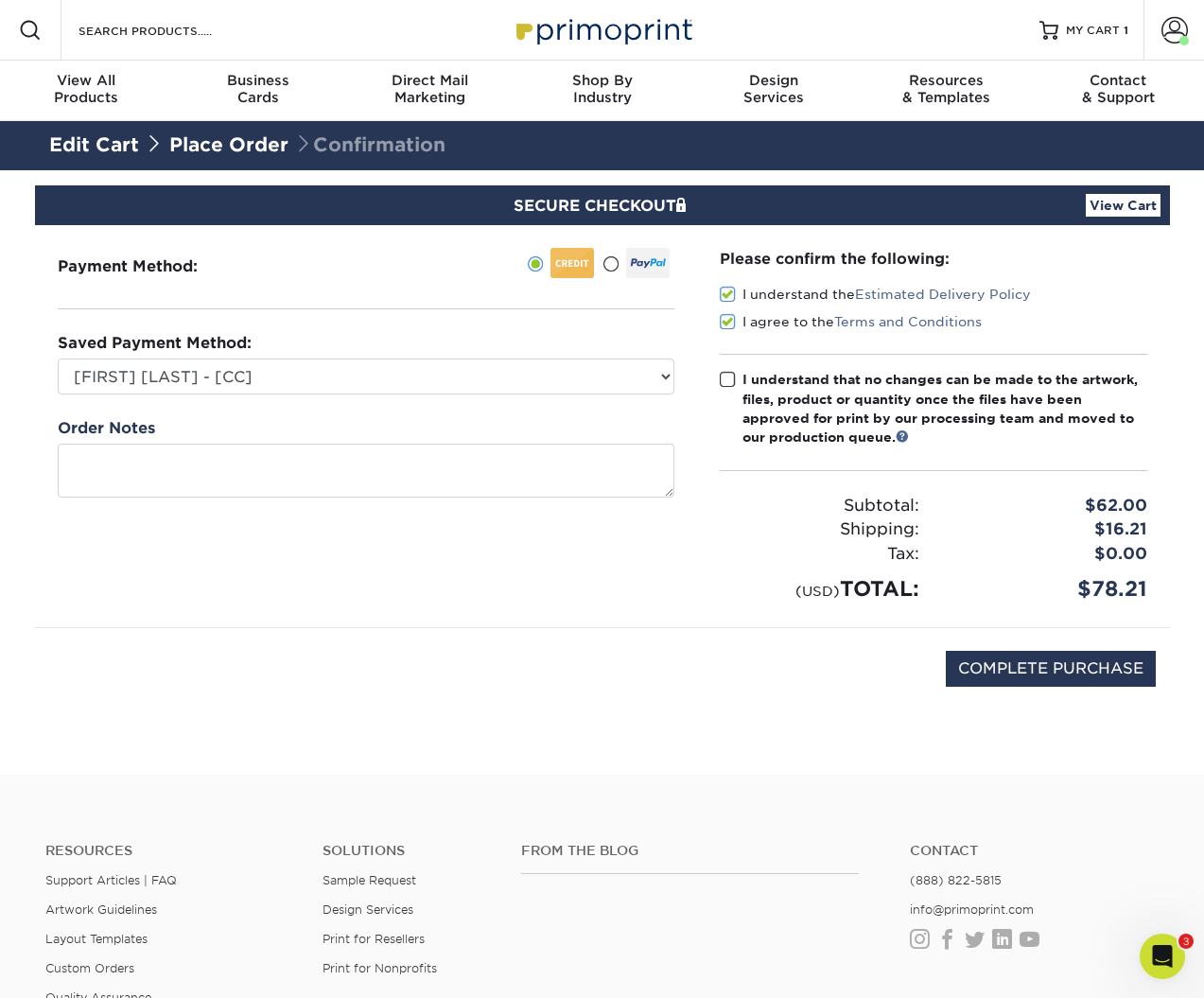 click at bounding box center (727, 379) 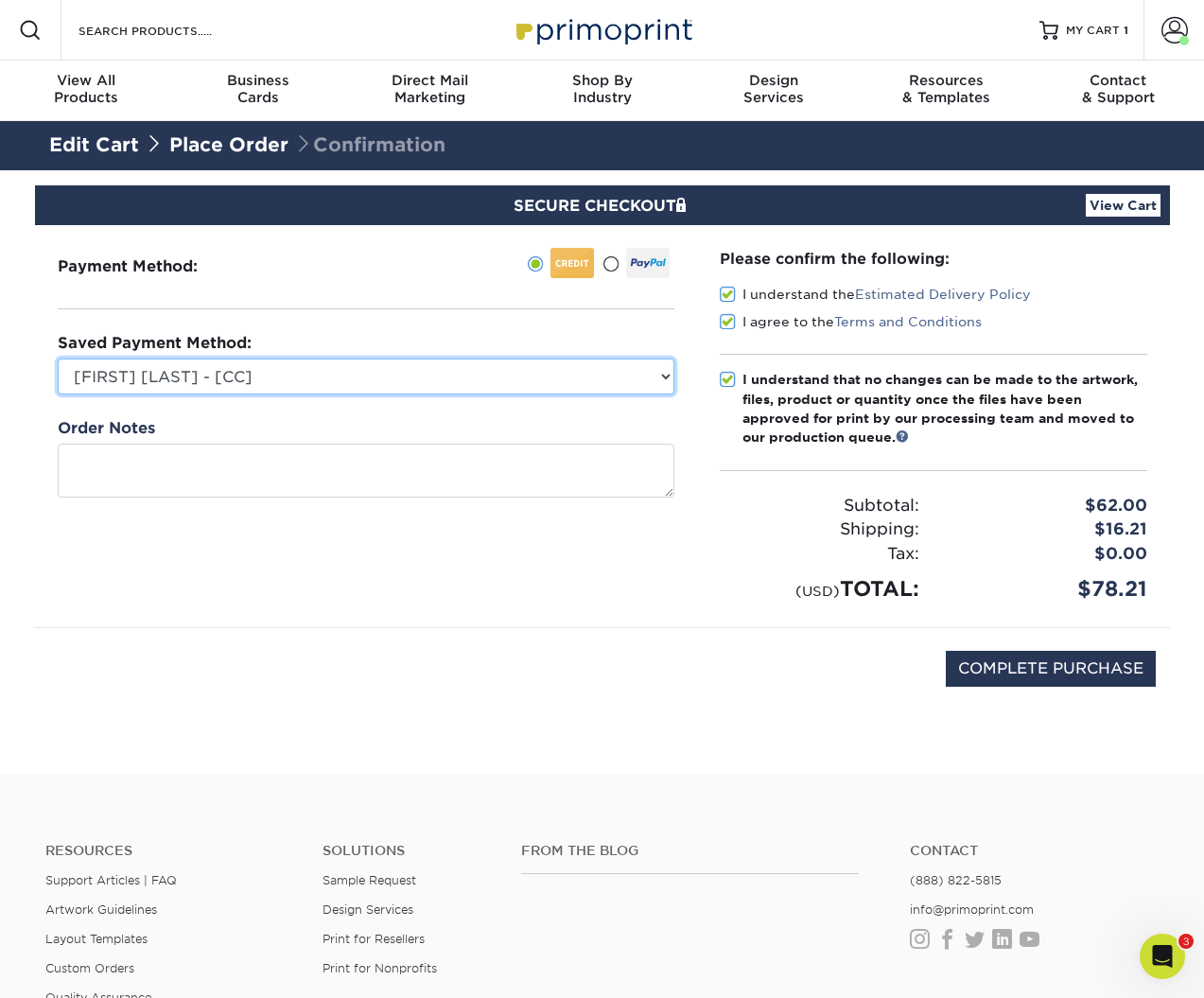 select on "69621" 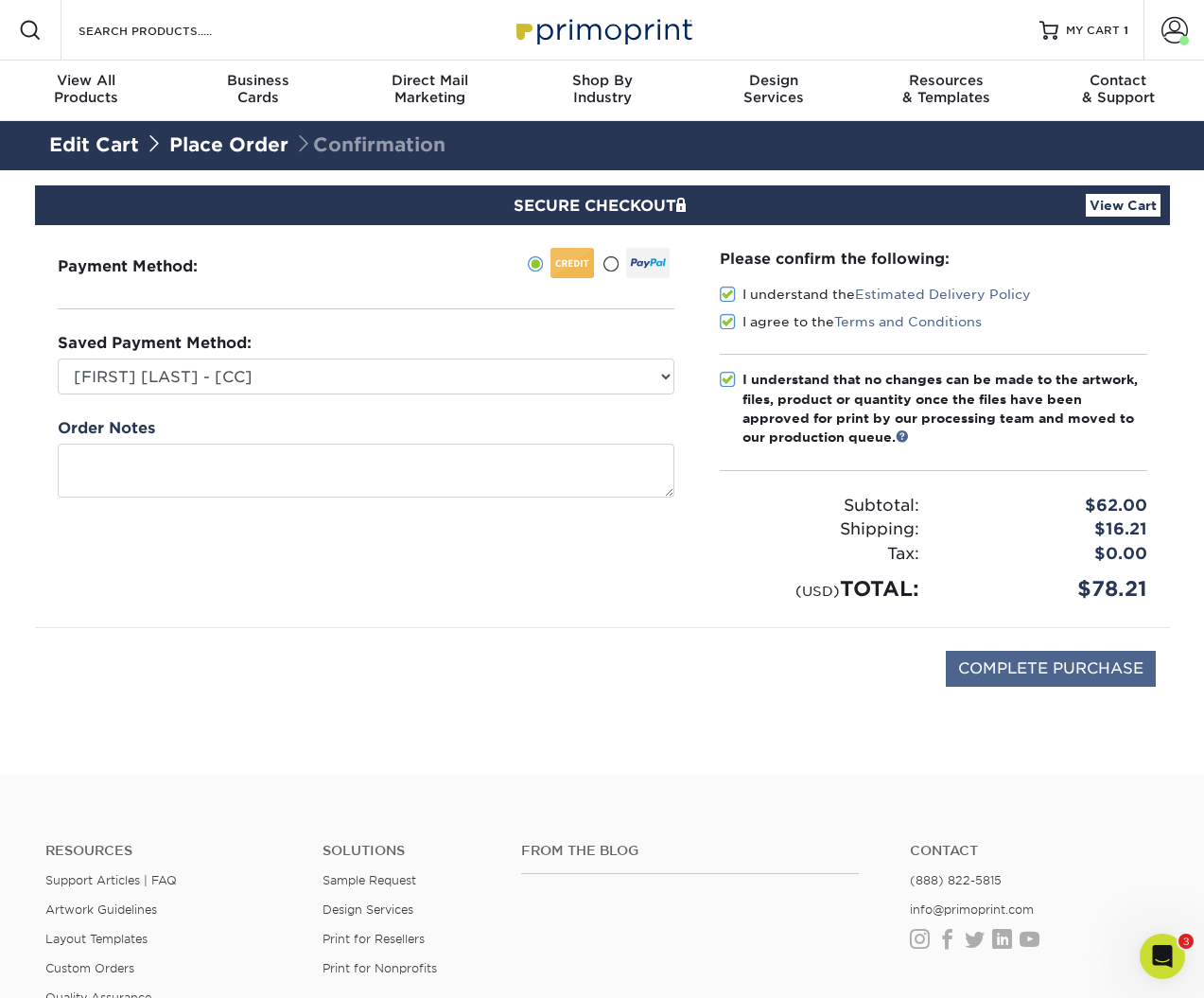 click on "COMPLETE PURCHASE" at bounding box center [1051, 669] 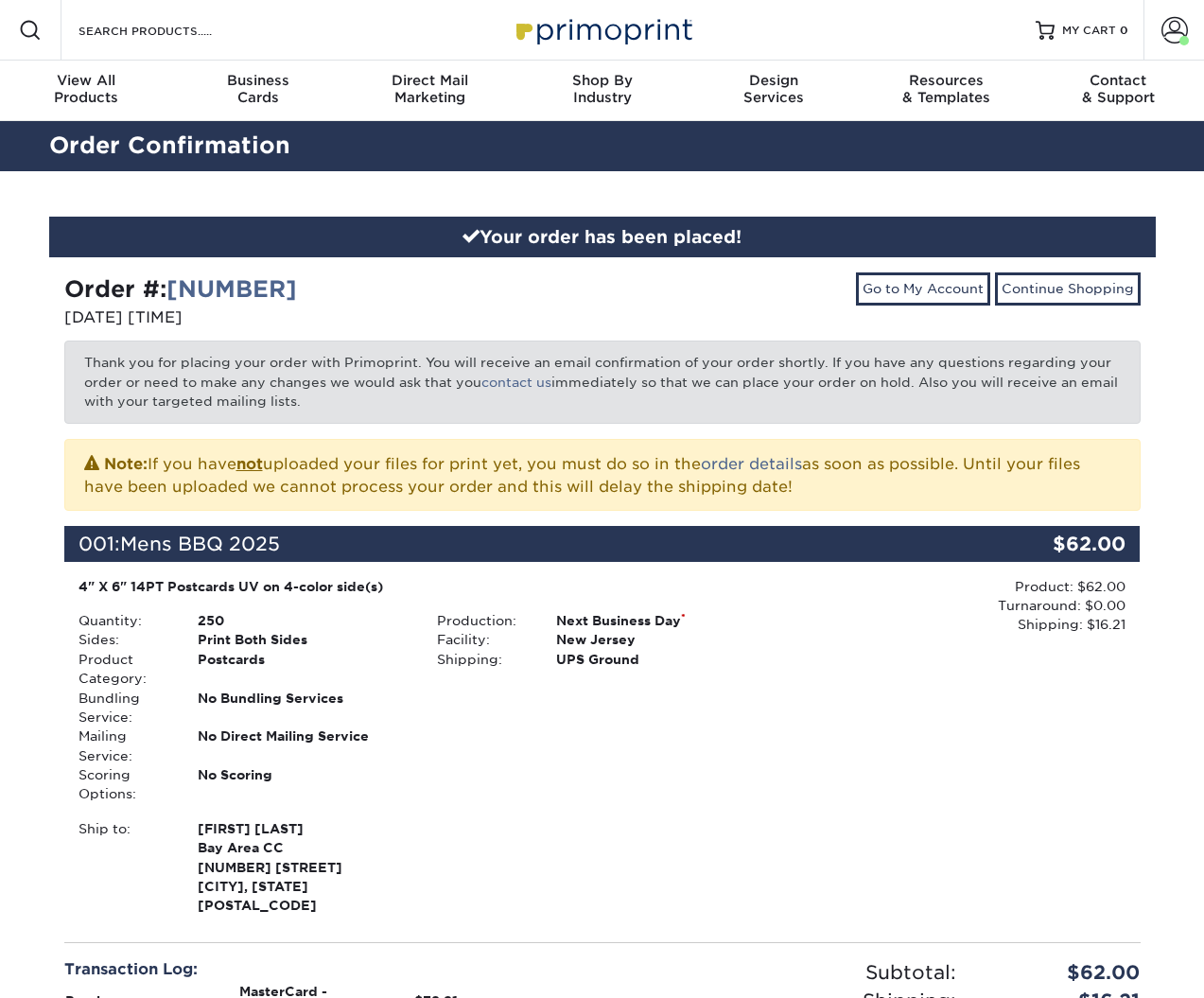 scroll, scrollTop: 0, scrollLeft: 0, axis: both 